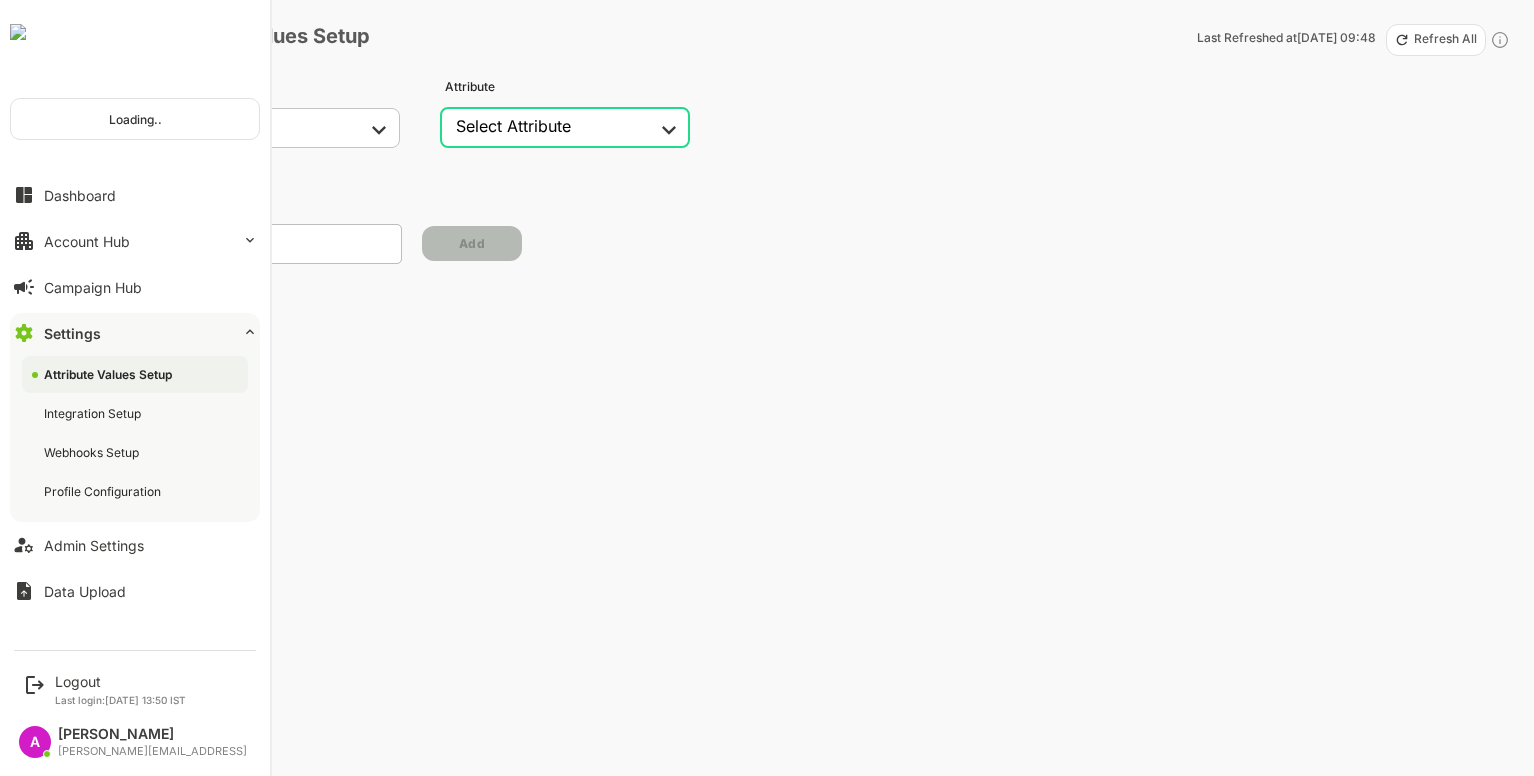 scroll, scrollTop: 0, scrollLeft: 0, axis: both 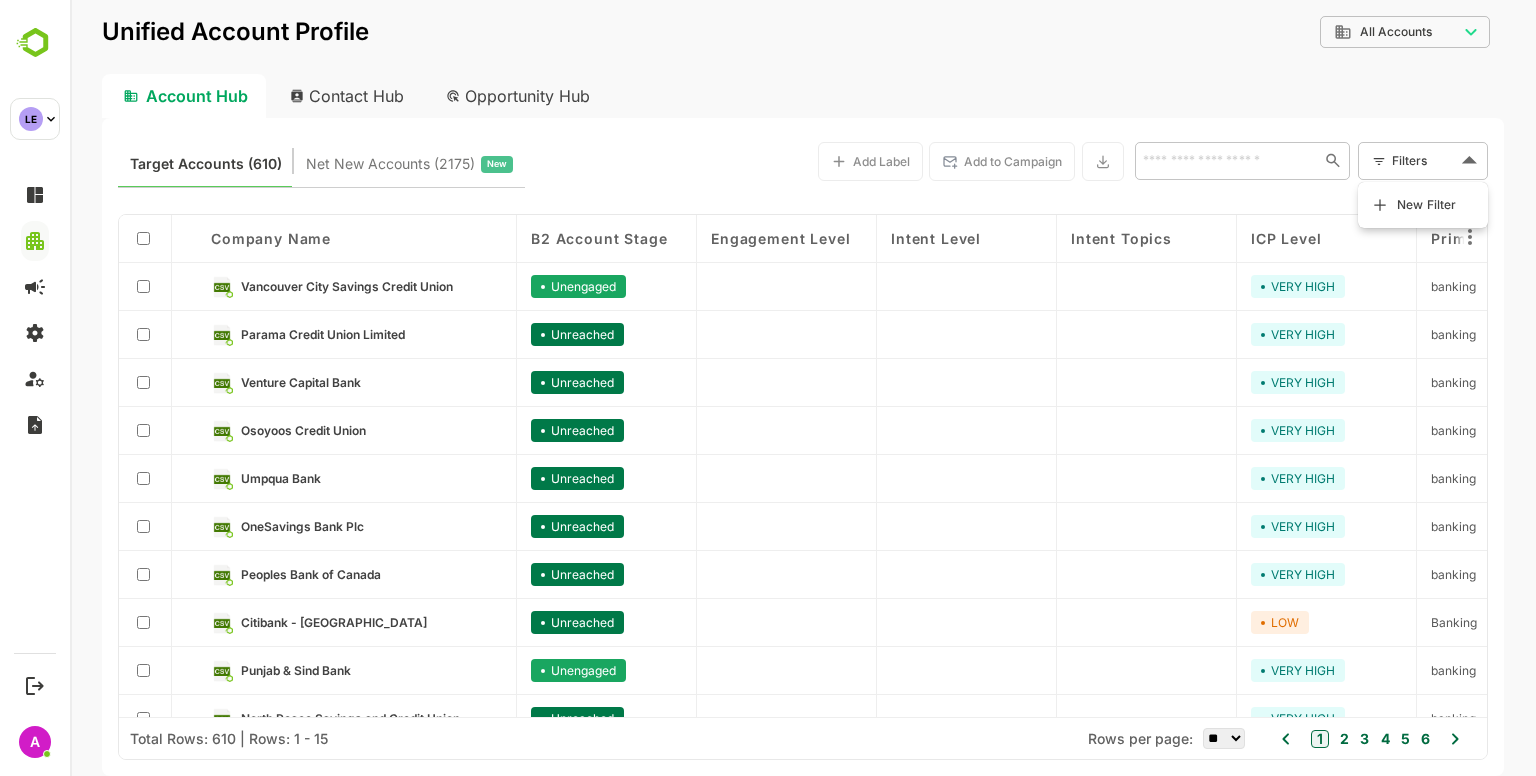 click on "**********" at bounding box center [803, 388] 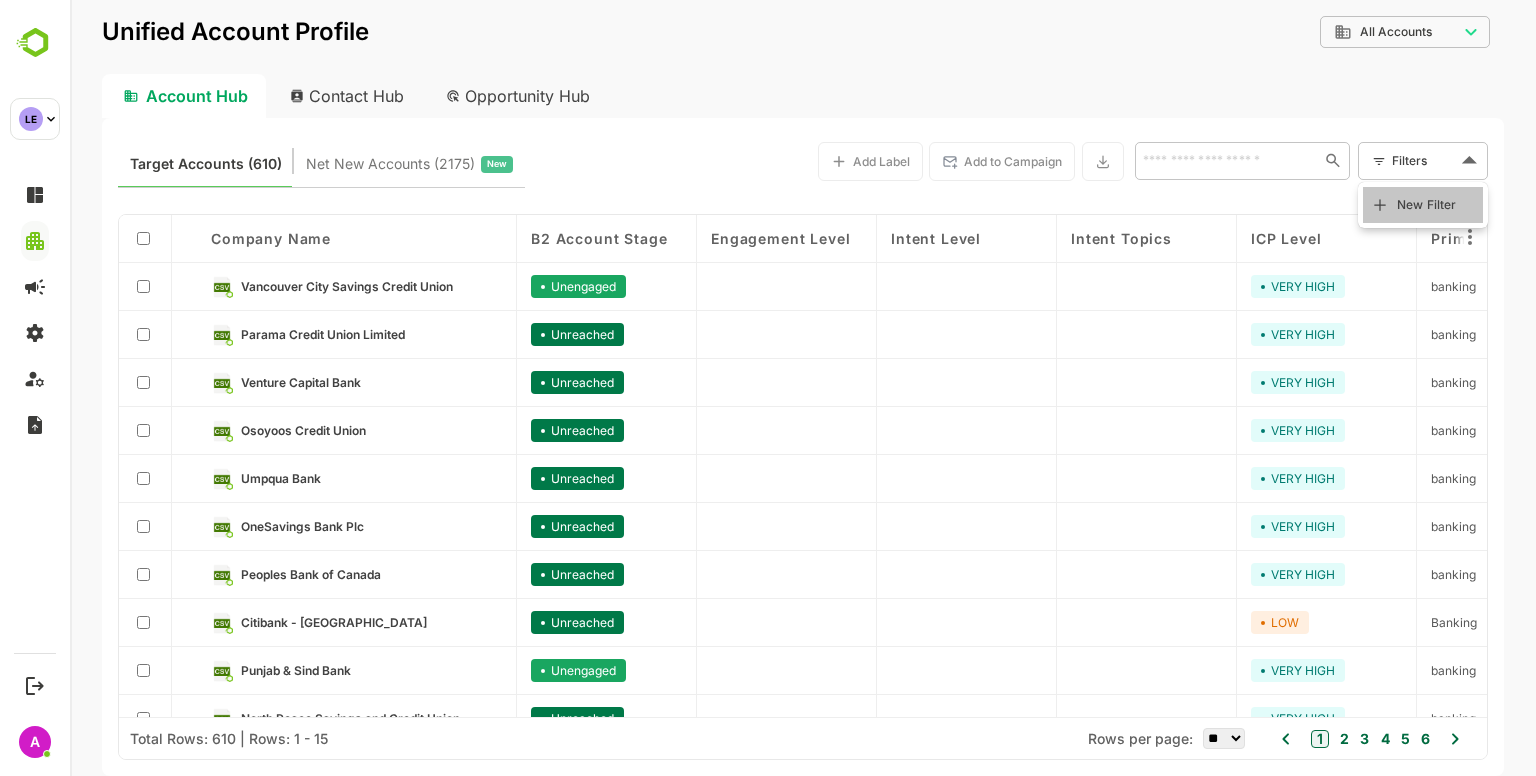 click on "New Filter" at bounding box center (1427, 205) 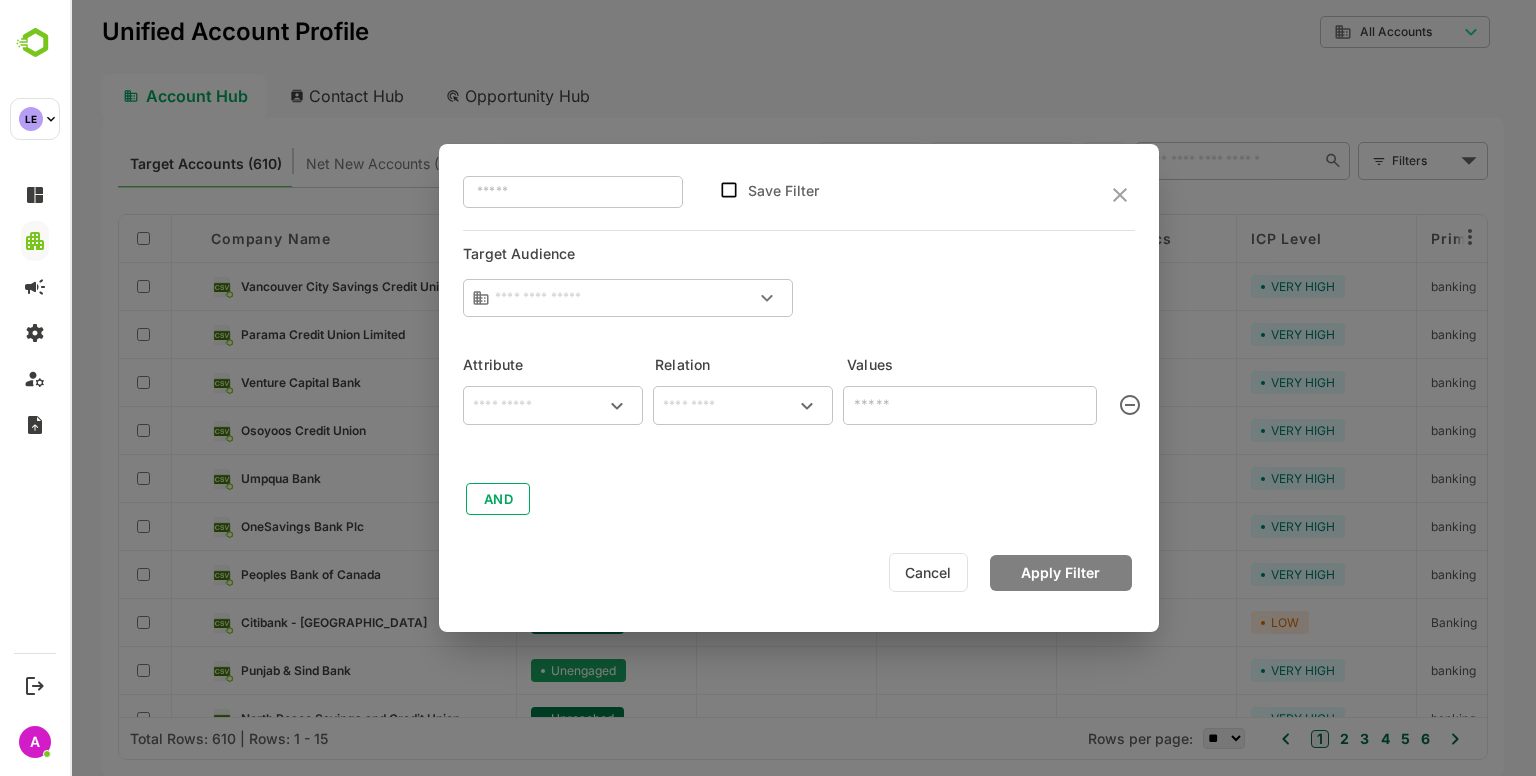 type on "**********" 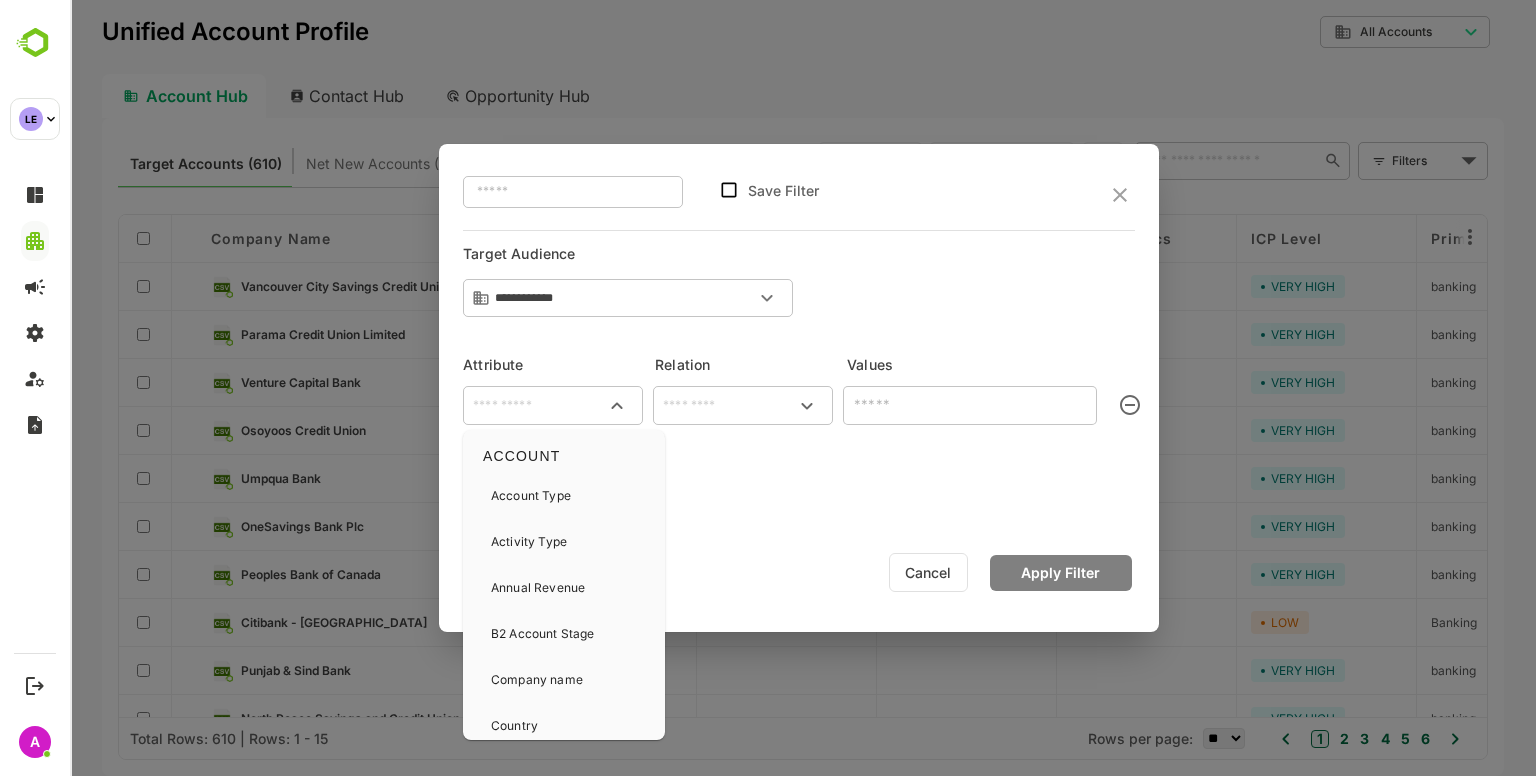 click at bounding box center (553, 406) 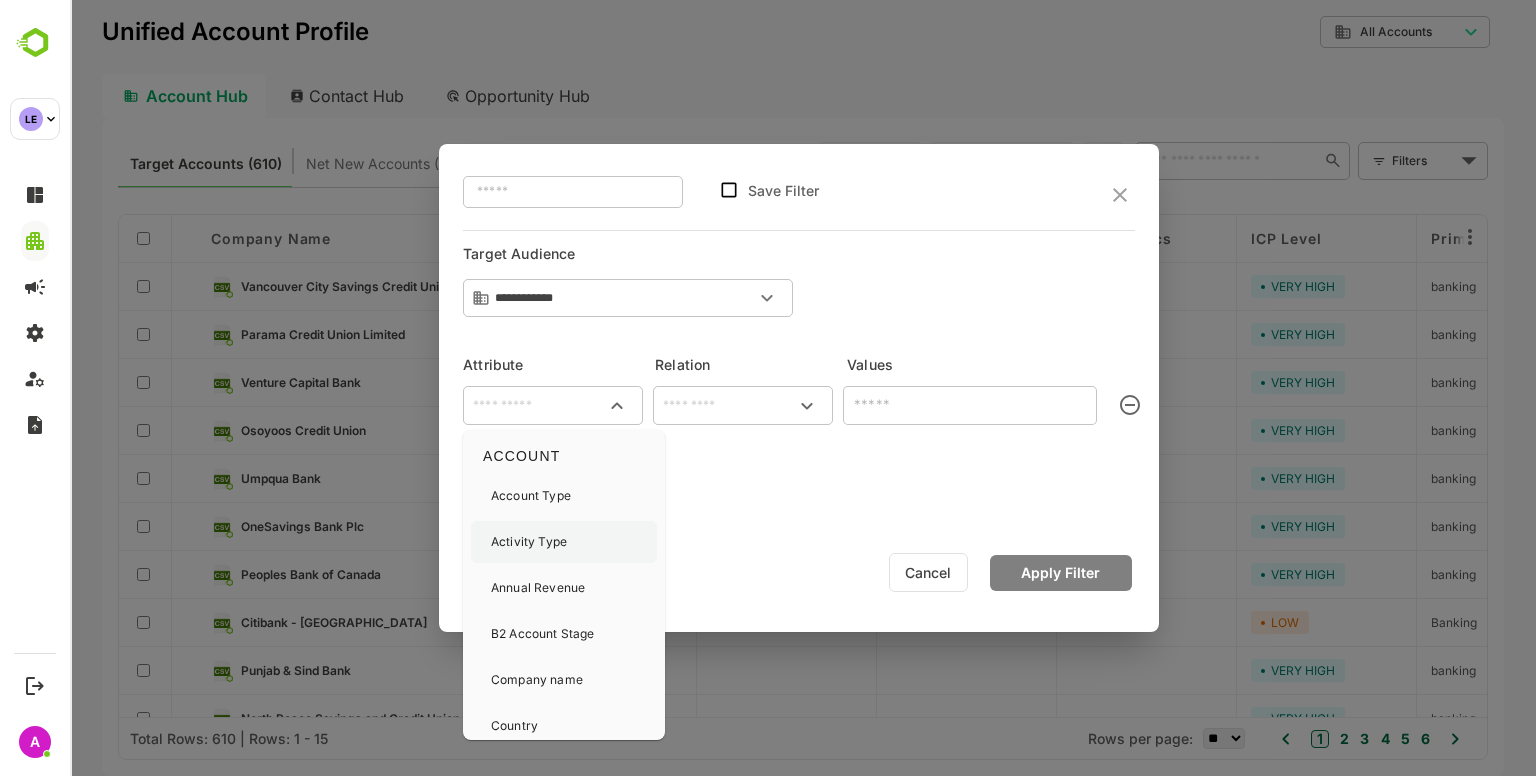 click on "Activity Type" at bounding box center [564, 542] 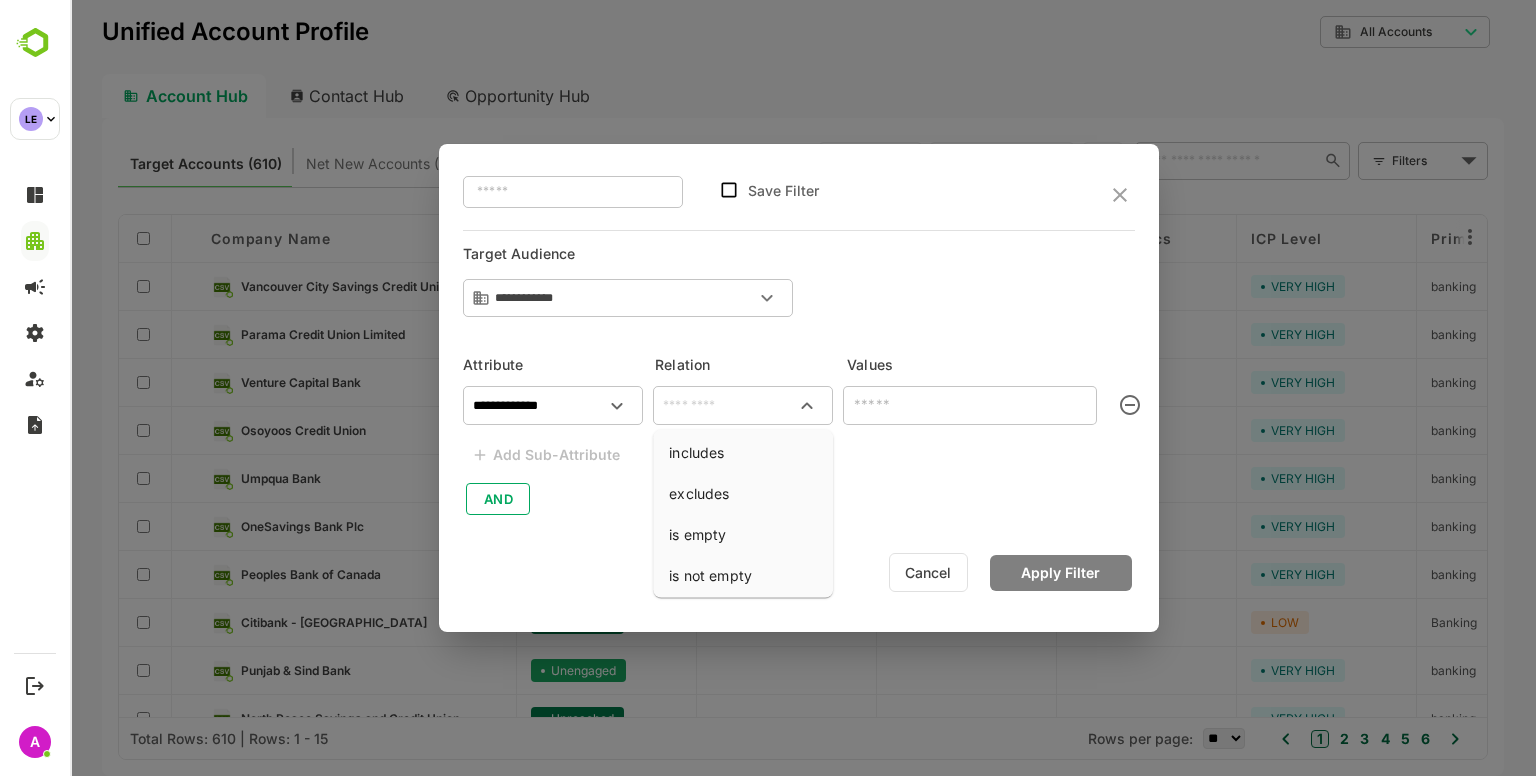 click at bounding box center [743, 406] 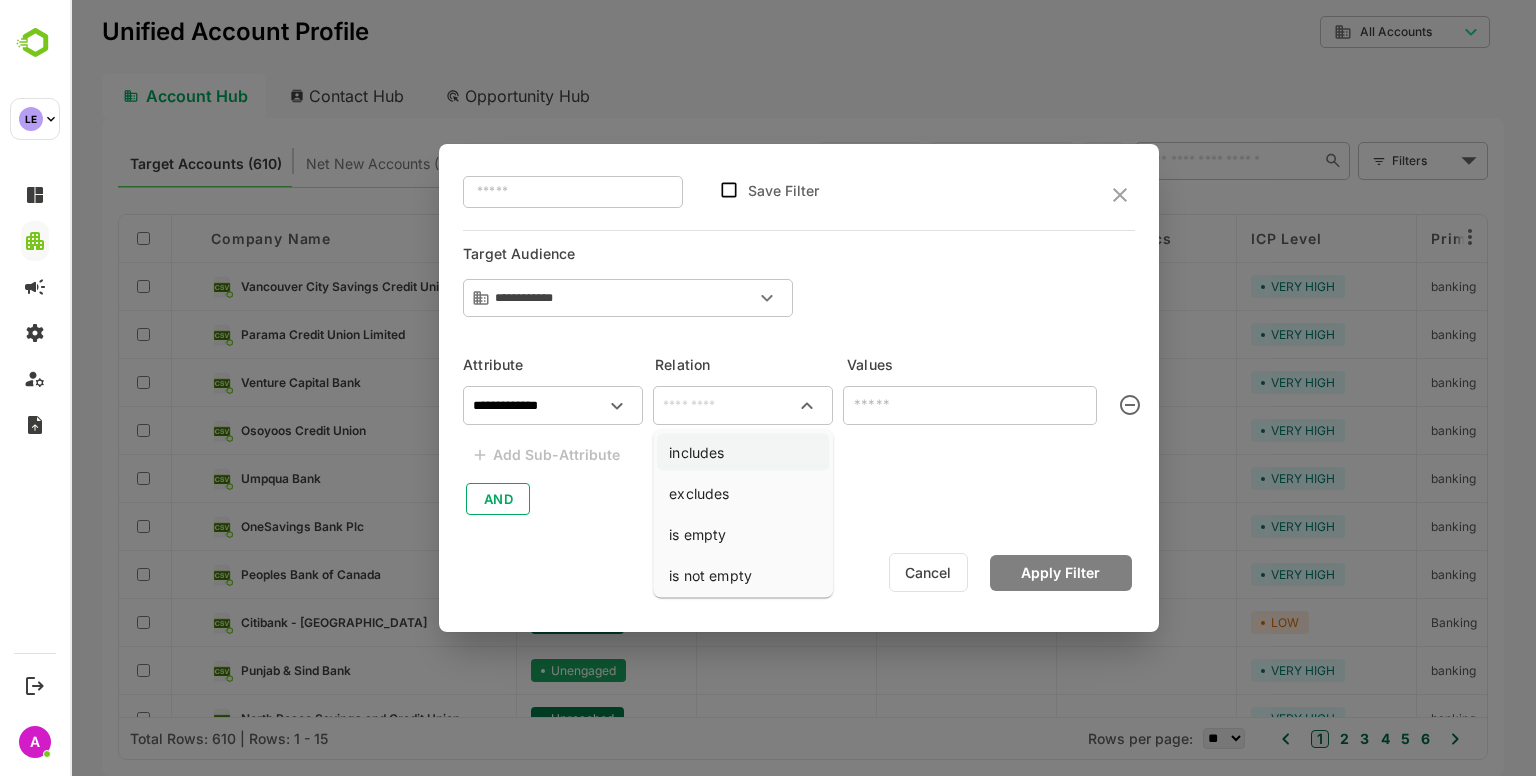 click on "includes" at bounding box center (743, 452) 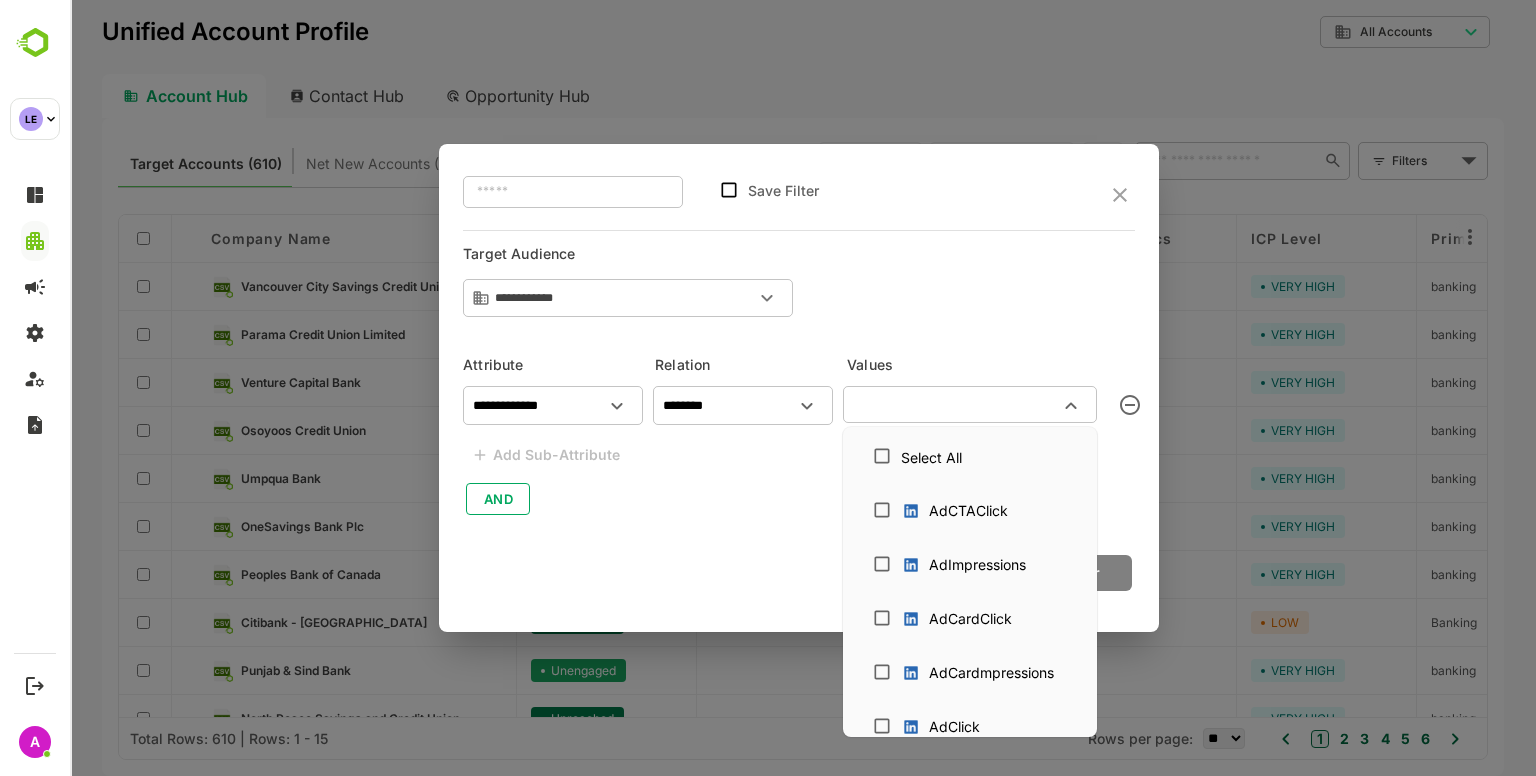 click at bounding box center (953, 404) 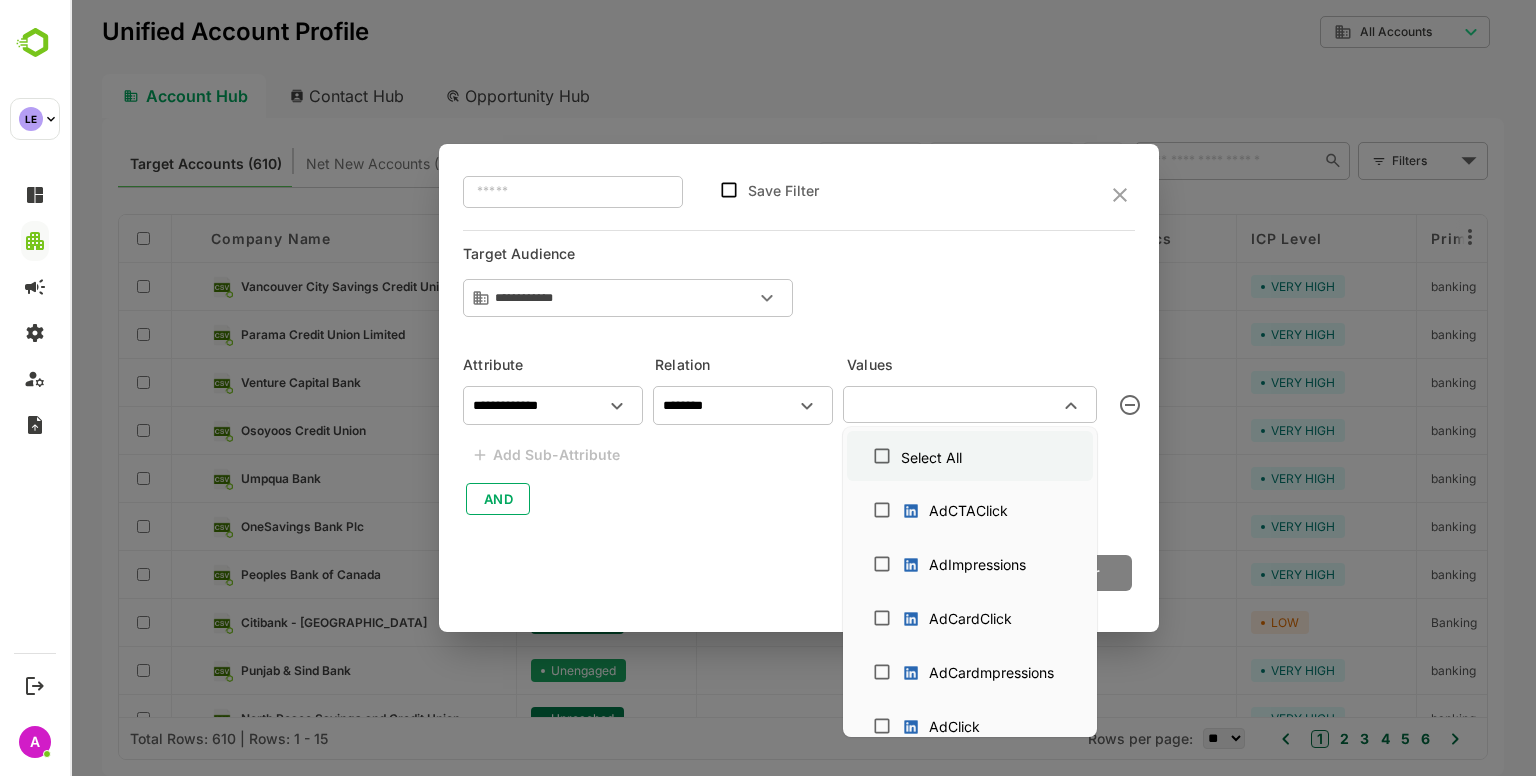 click on "Select All" at bounding box center (931, 457) 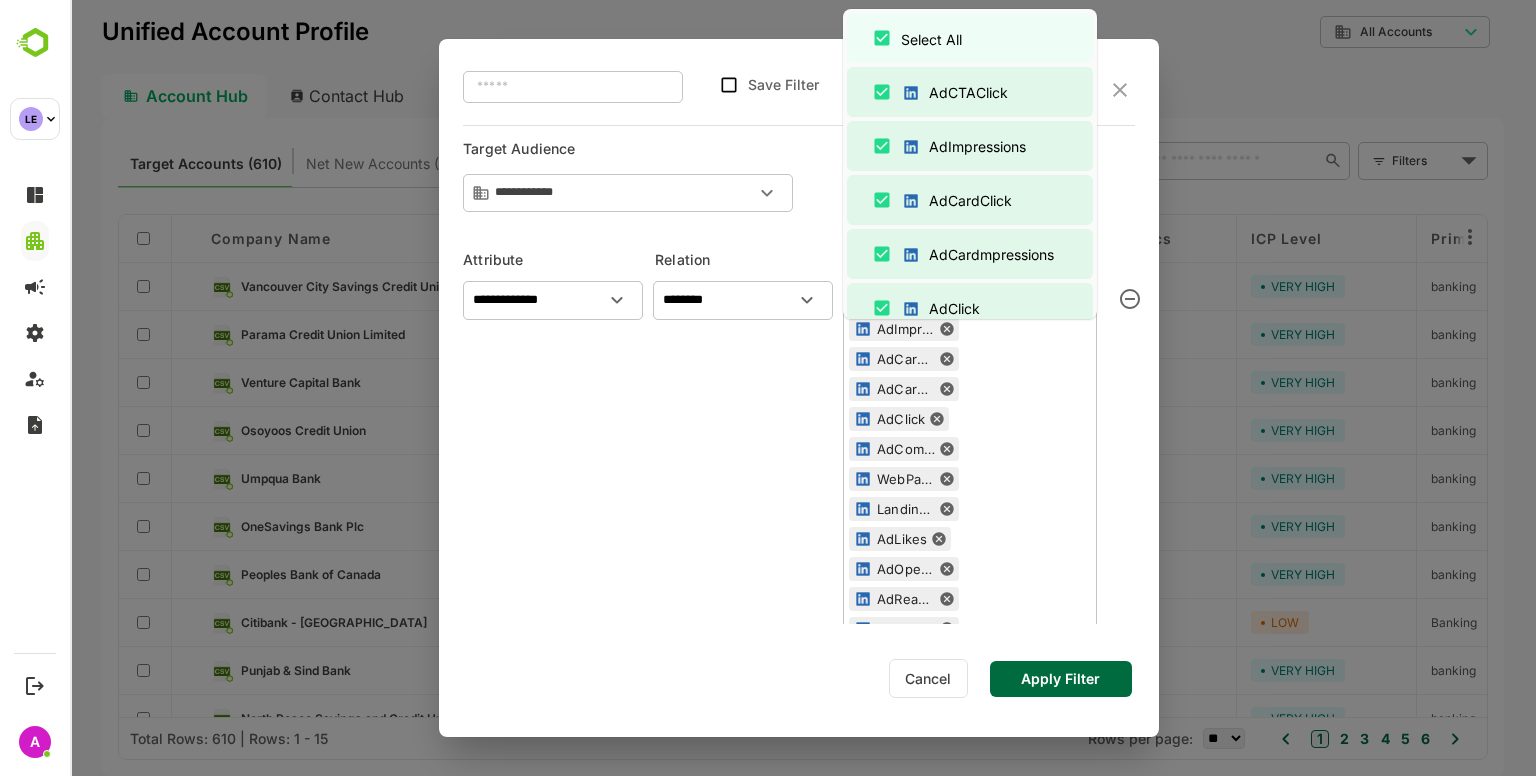 scroll, scrollTop: 233, scrollLeft: 0, axis: vertical 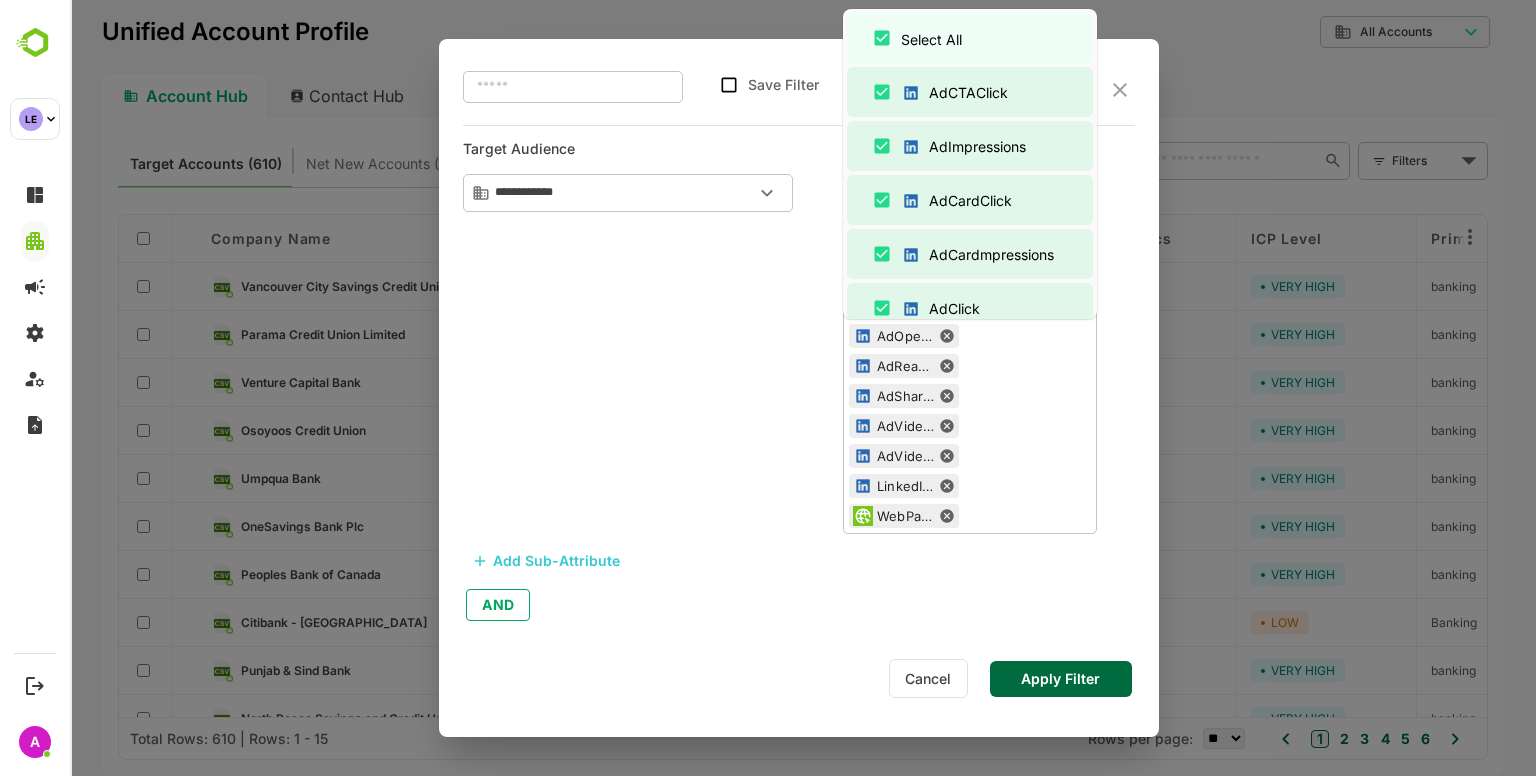 click on "AdVideoViews" at bounding box center (906, 456) 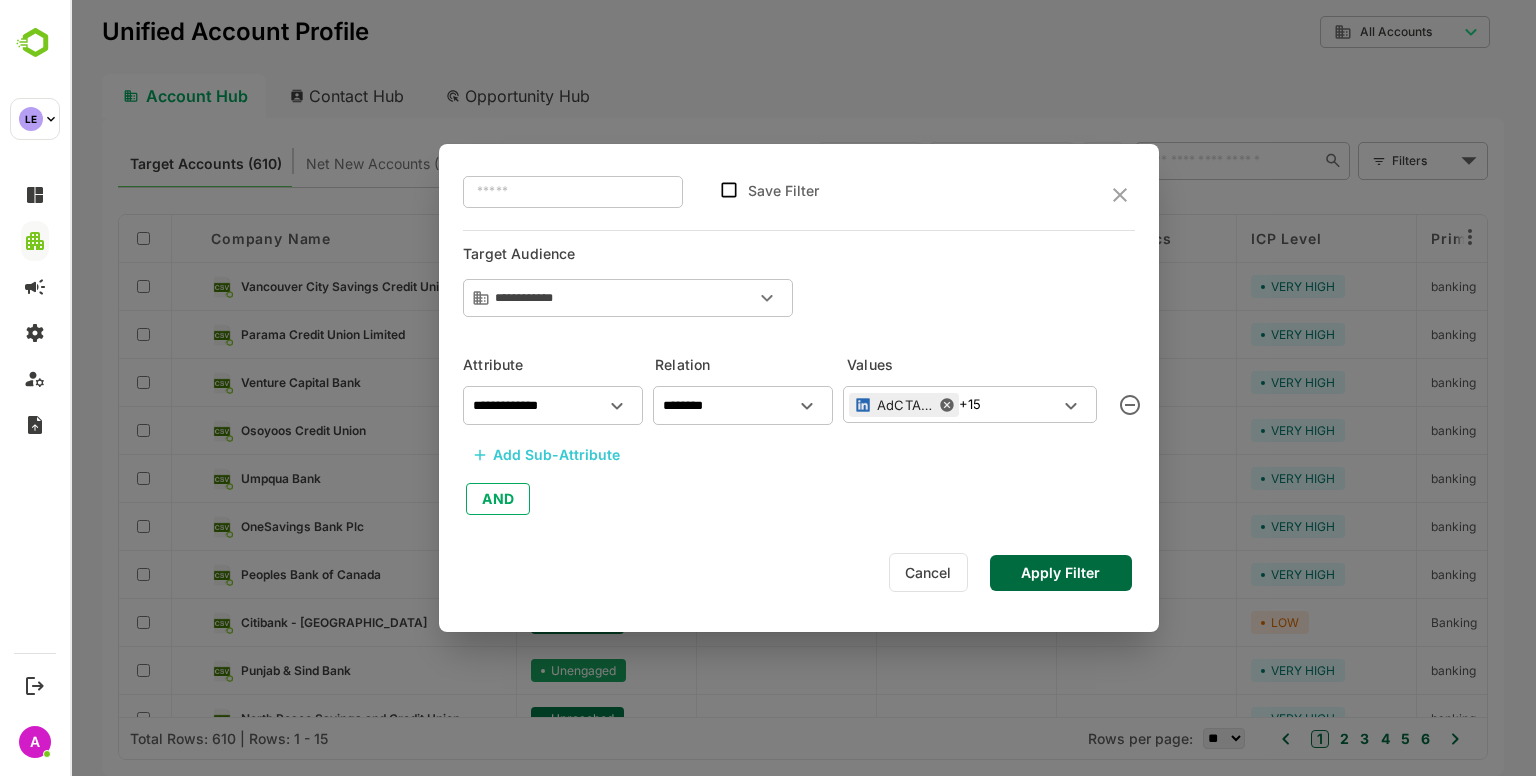 scroll, scrollTop: 0, scrollLeft: 0, axis: both 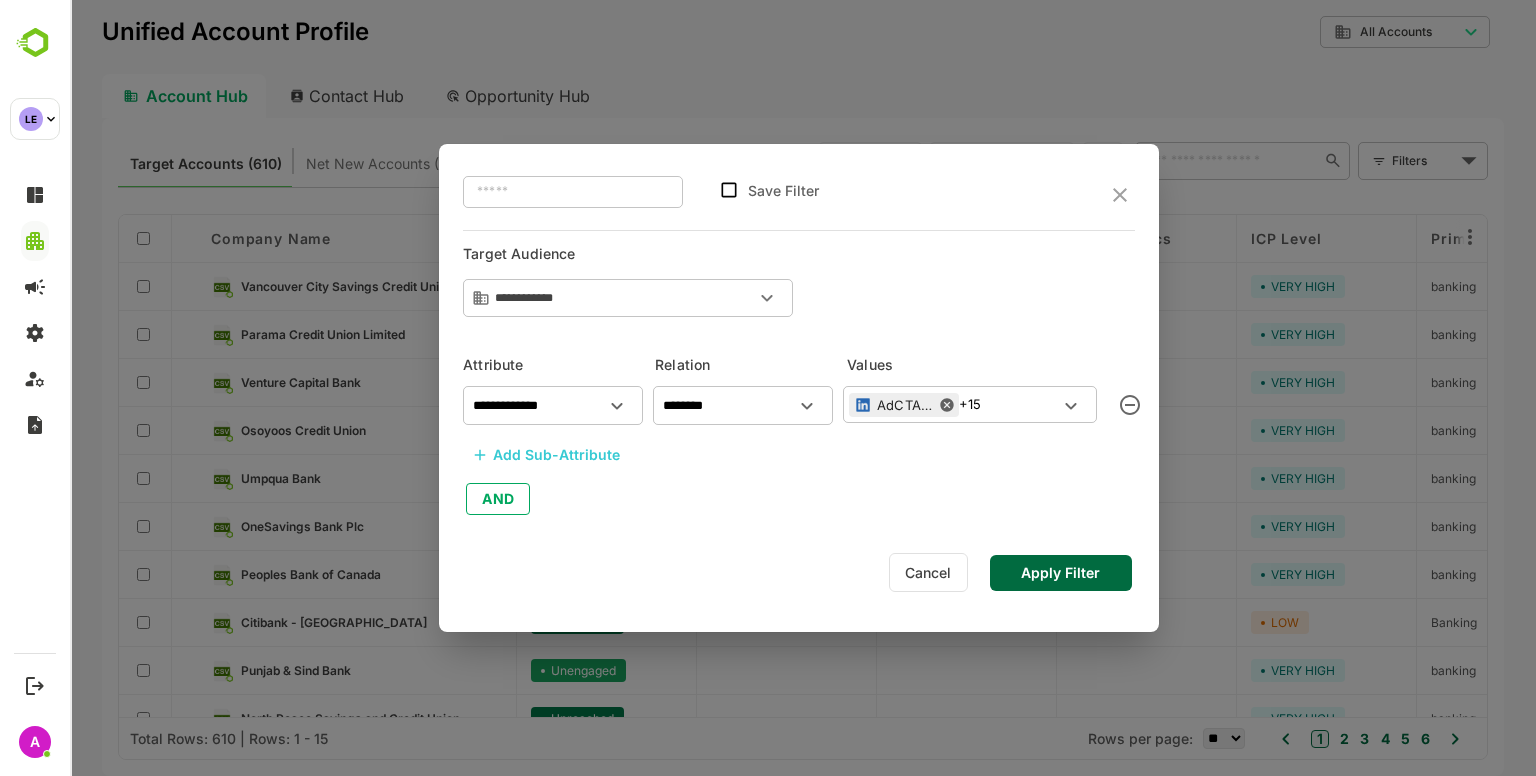 click on "**********" at bounding box center [780, 403] 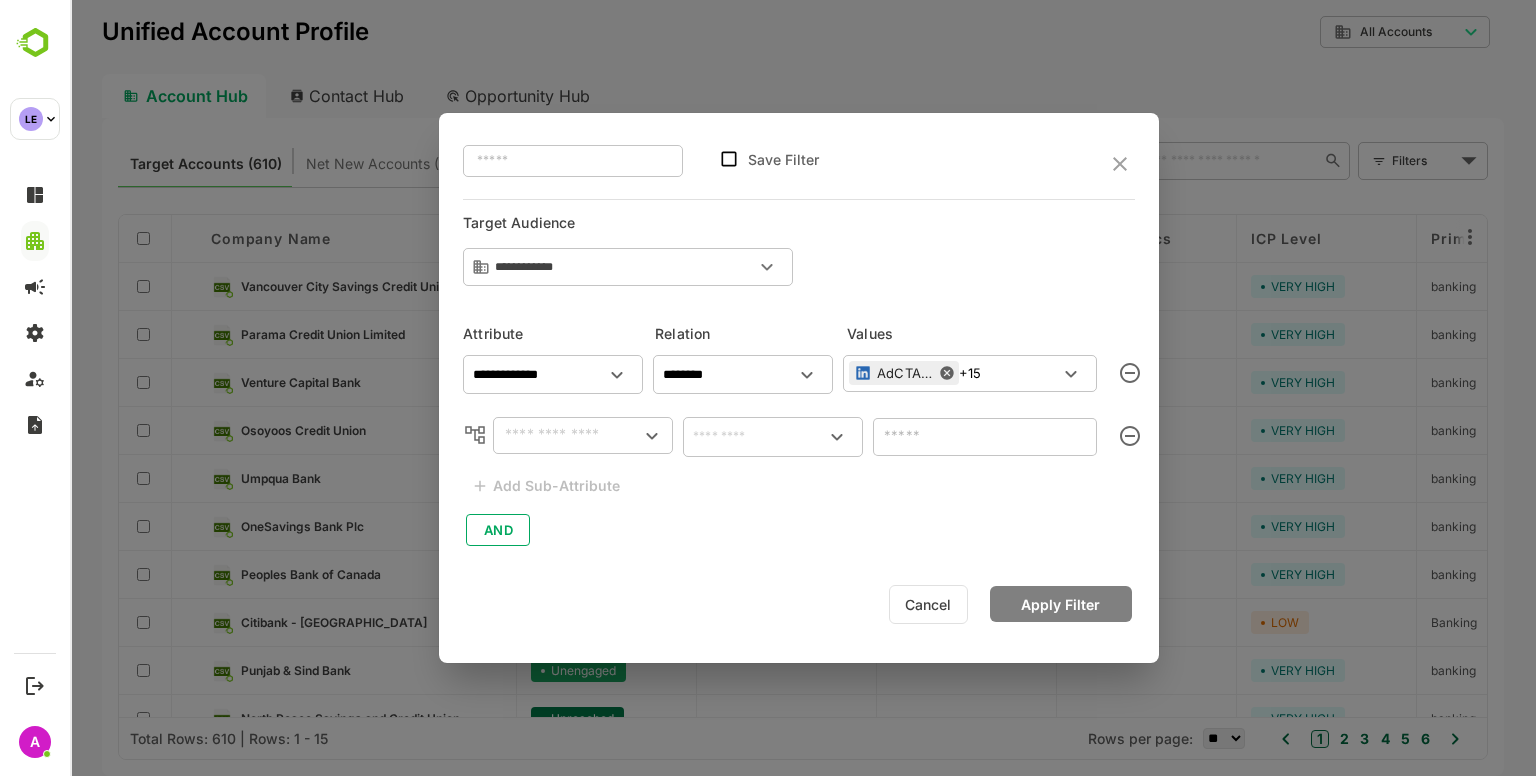 click at bounding box center [569, 435] 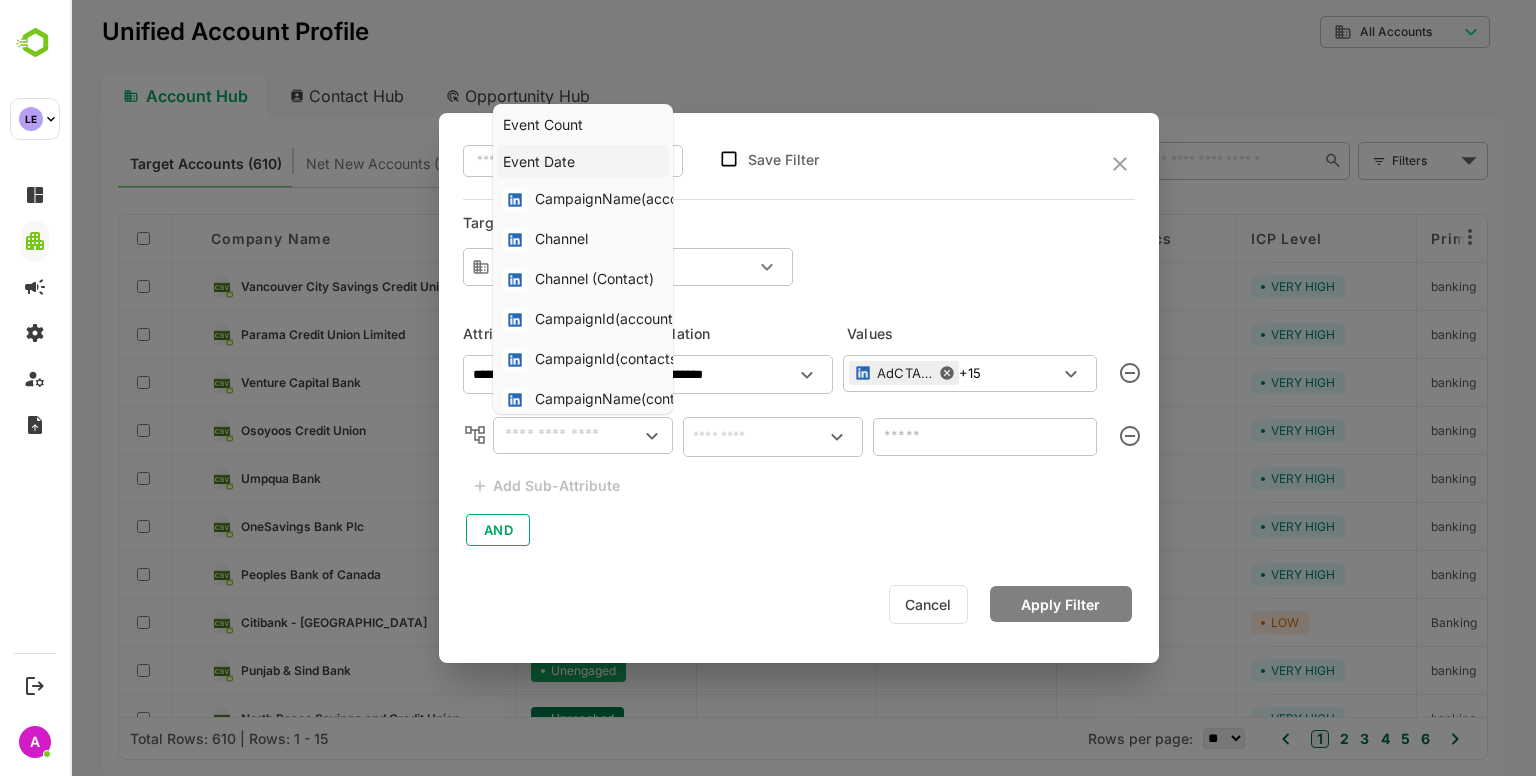 click on "Event Date" at bounding box center (539, 161) 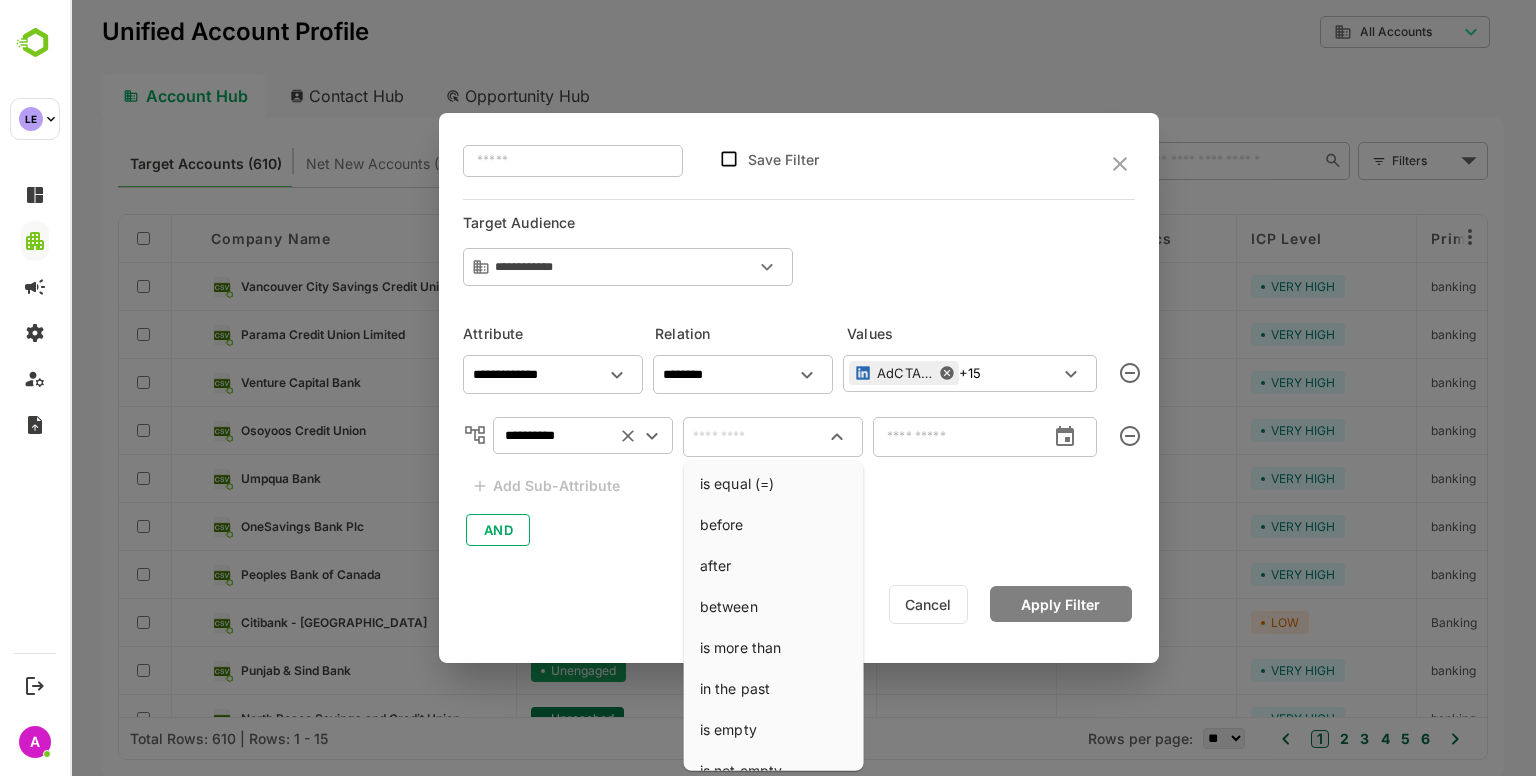 click at bounding box center (773, 437) 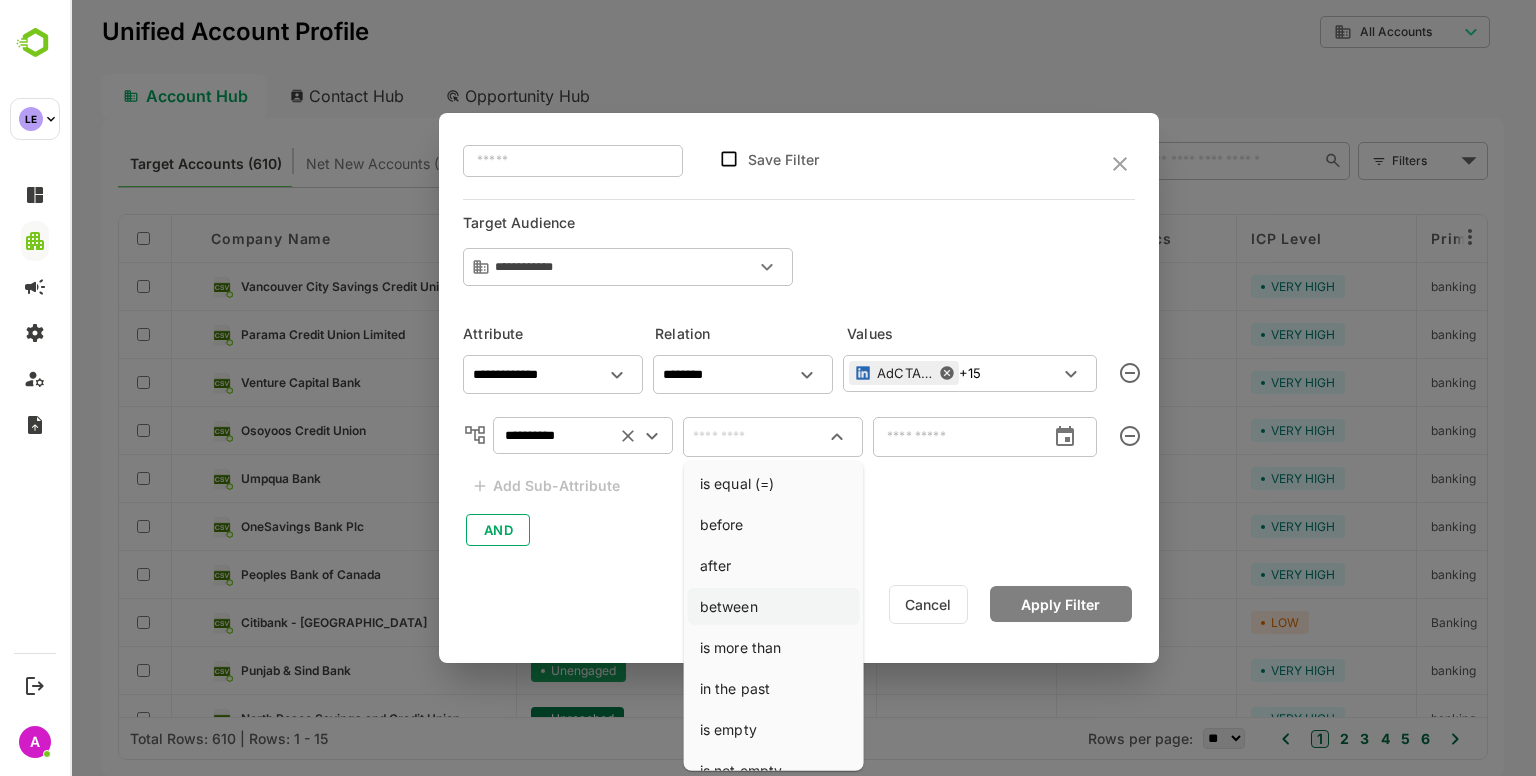 scroll, scrollTop: 21, scrollLeft: 0, axis: vertical 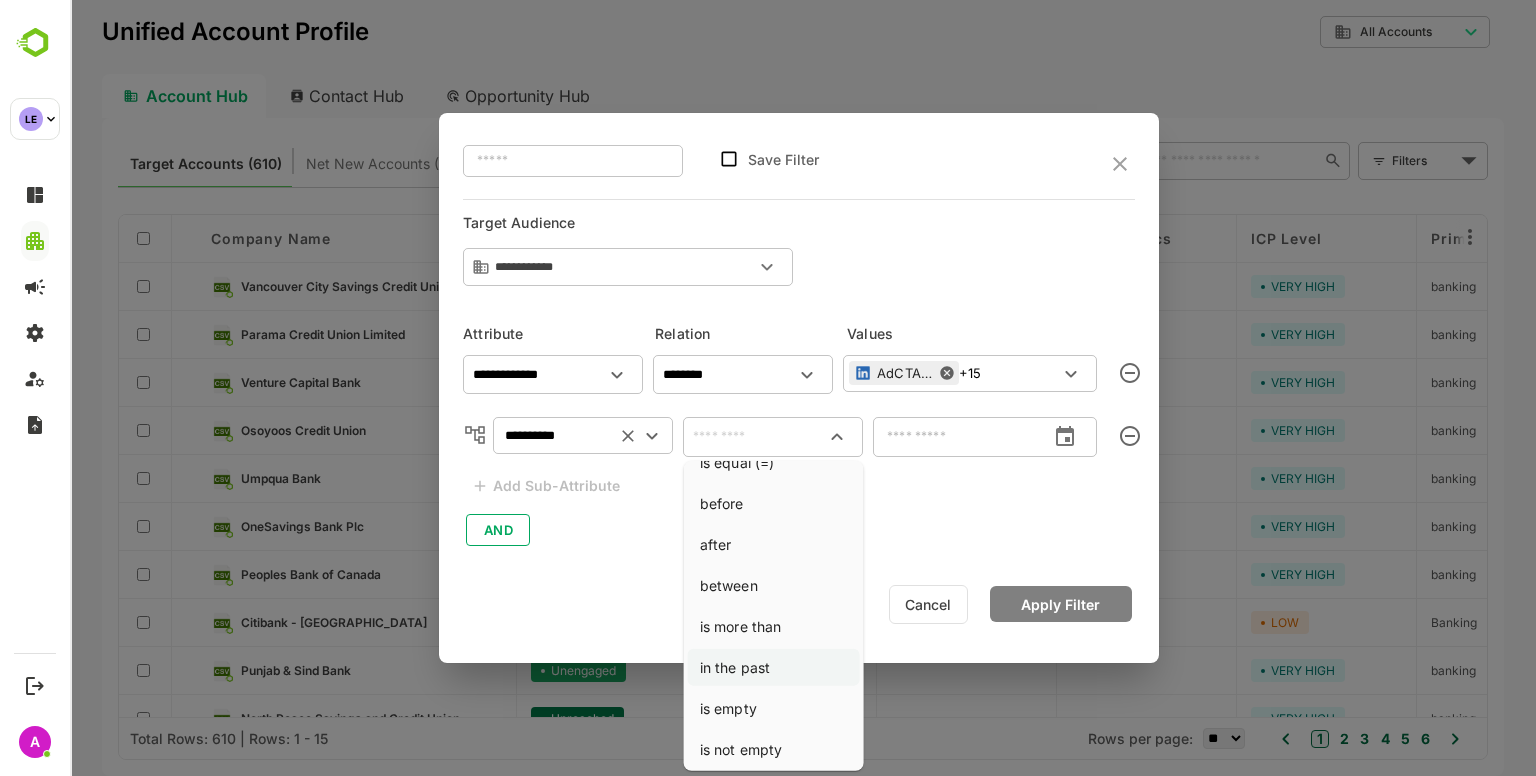 click on "in the past" at bounding box center (774, 667) 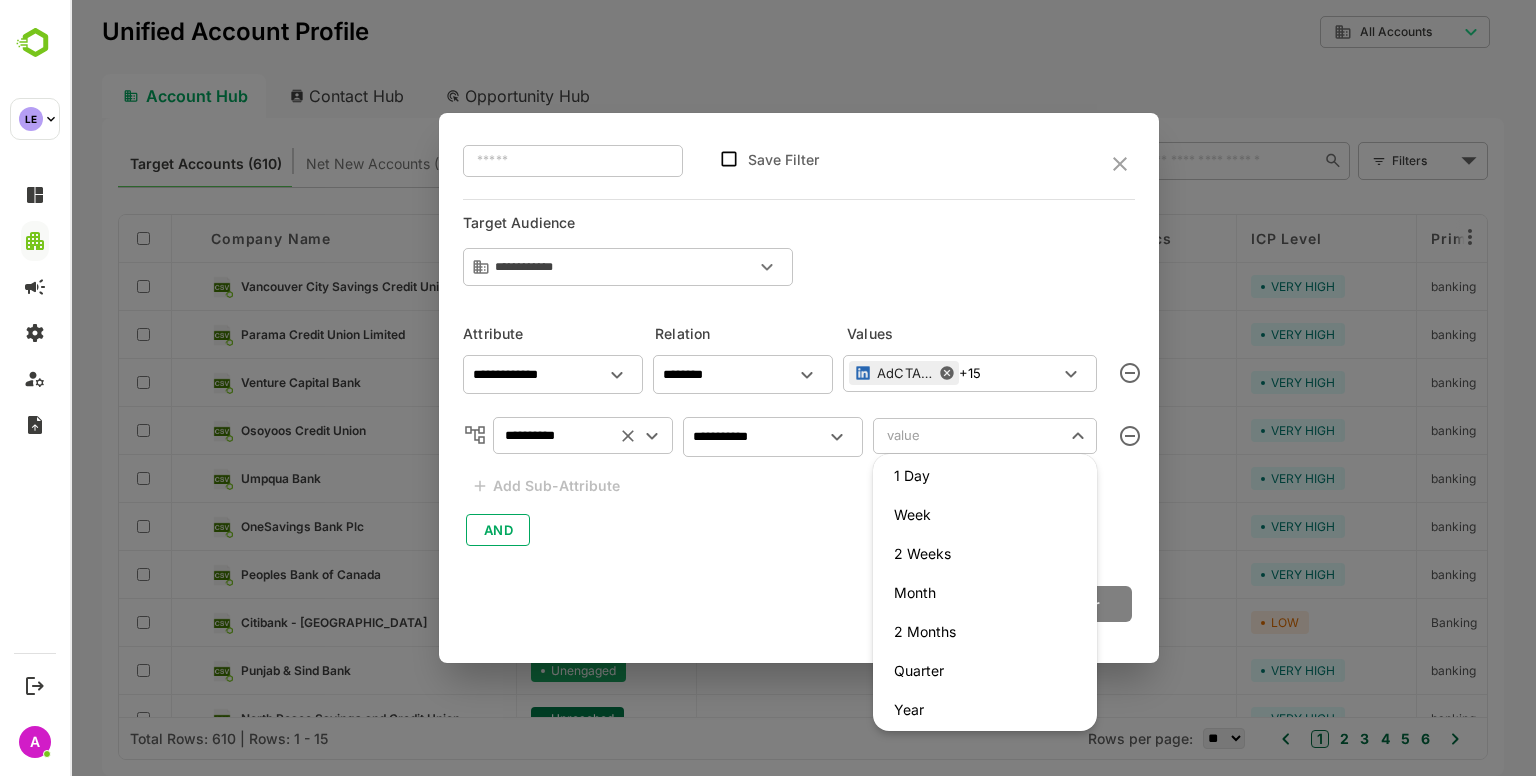 click on "**********" at bounding box center [803, 388] 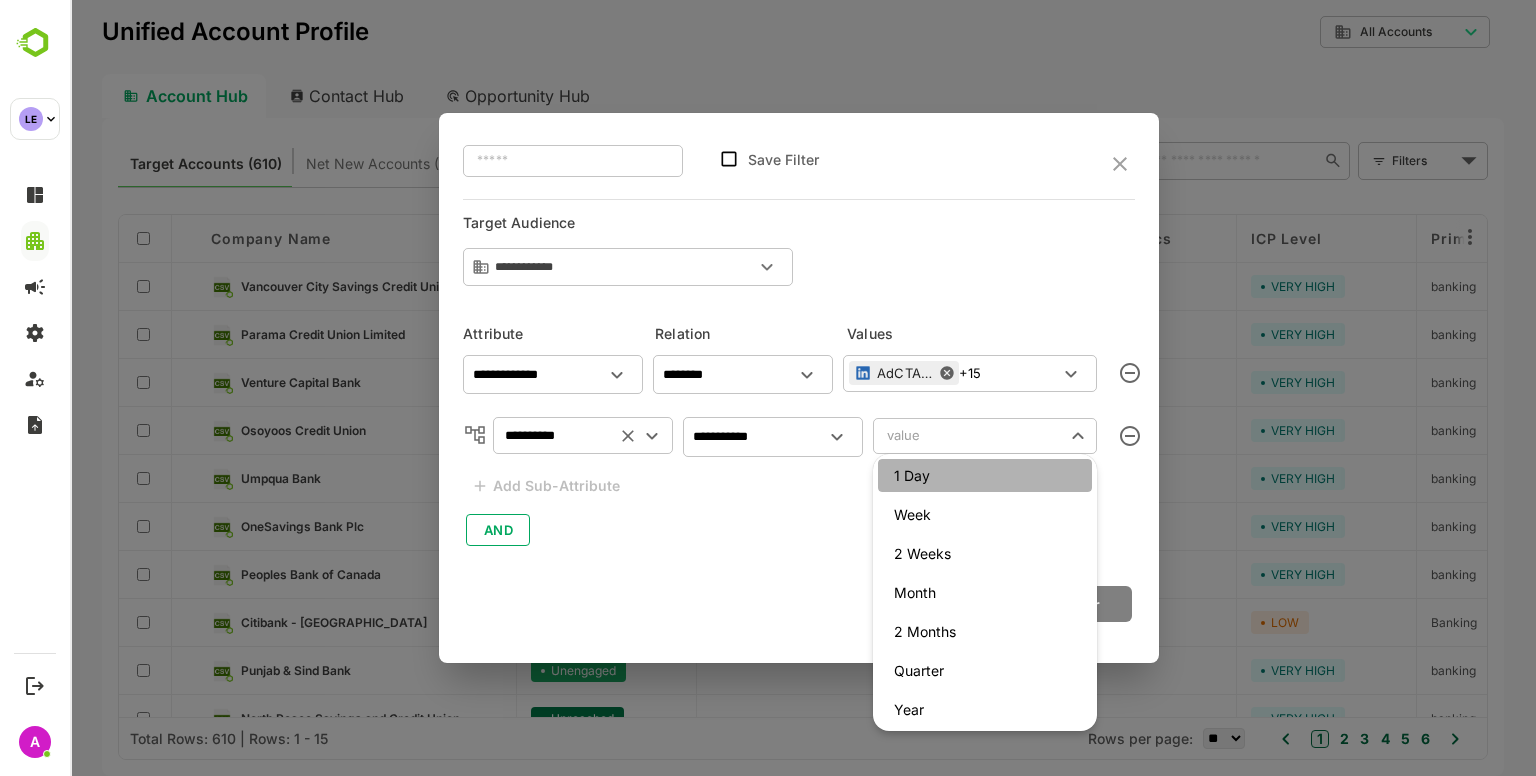 click on "1 Day" at bounding box center [985, 475] 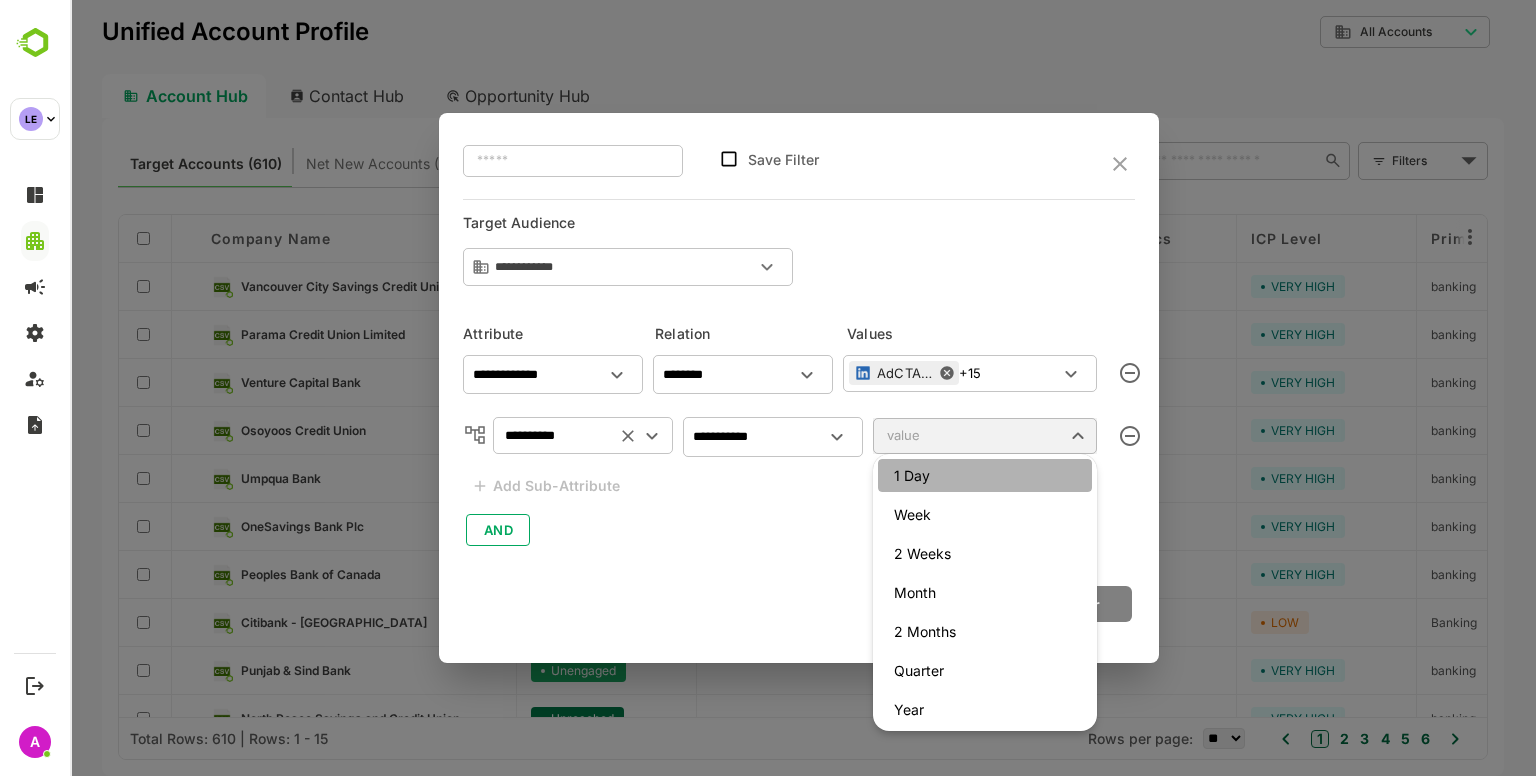 type on "*****" 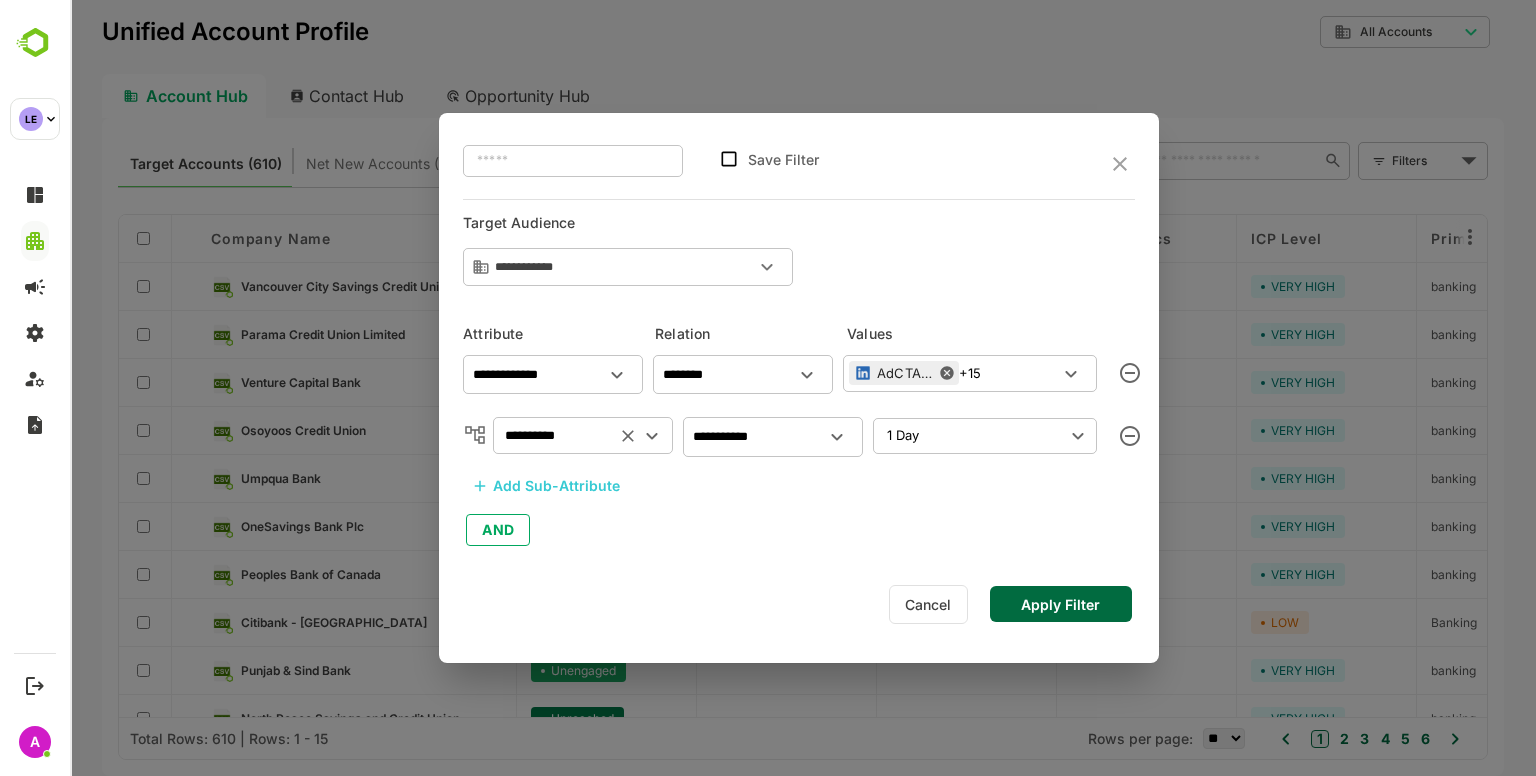 click on "Apply Filter" at bounding box center [1061, 604] 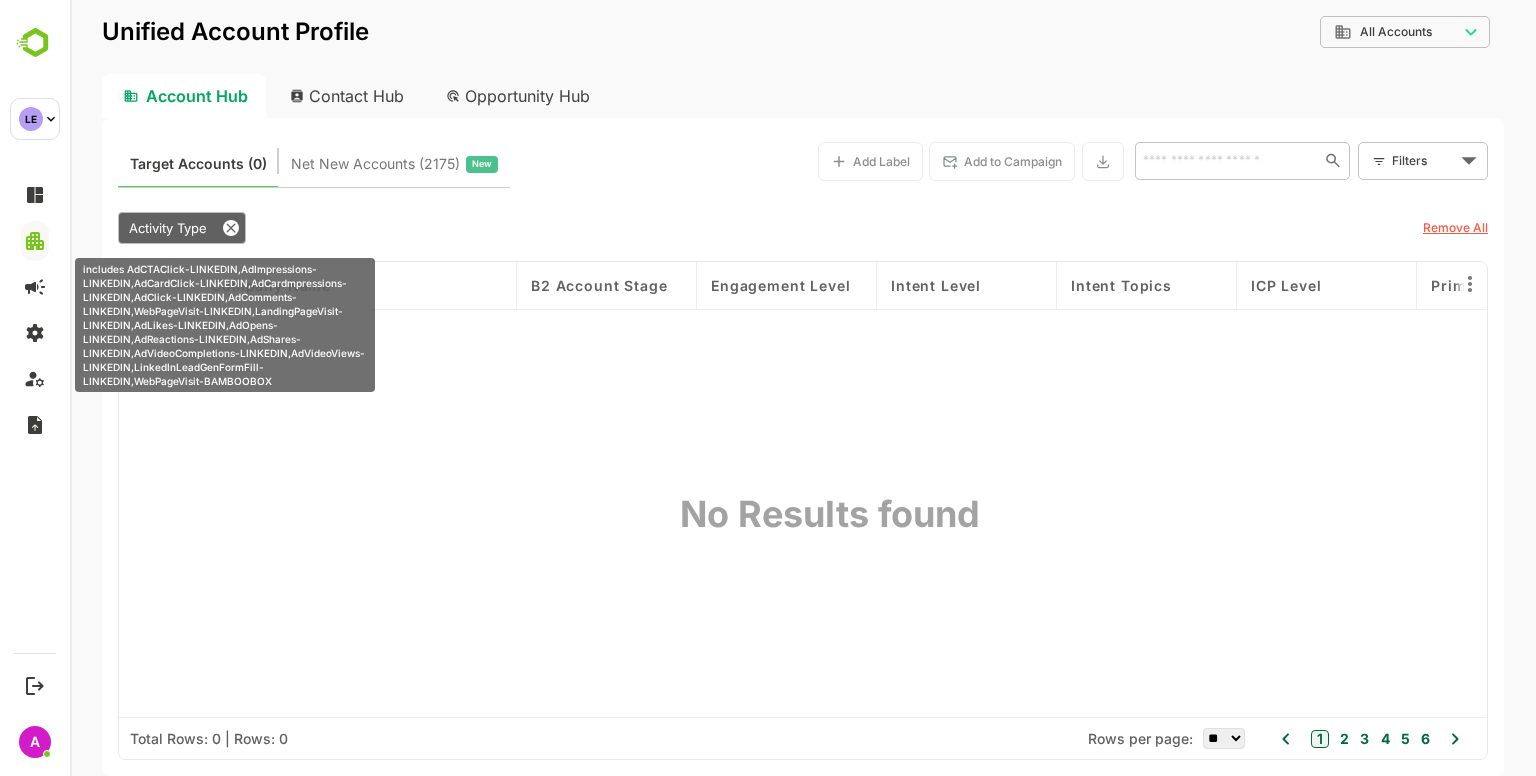 click on "Activity Type" at bounding box center [182, 228] 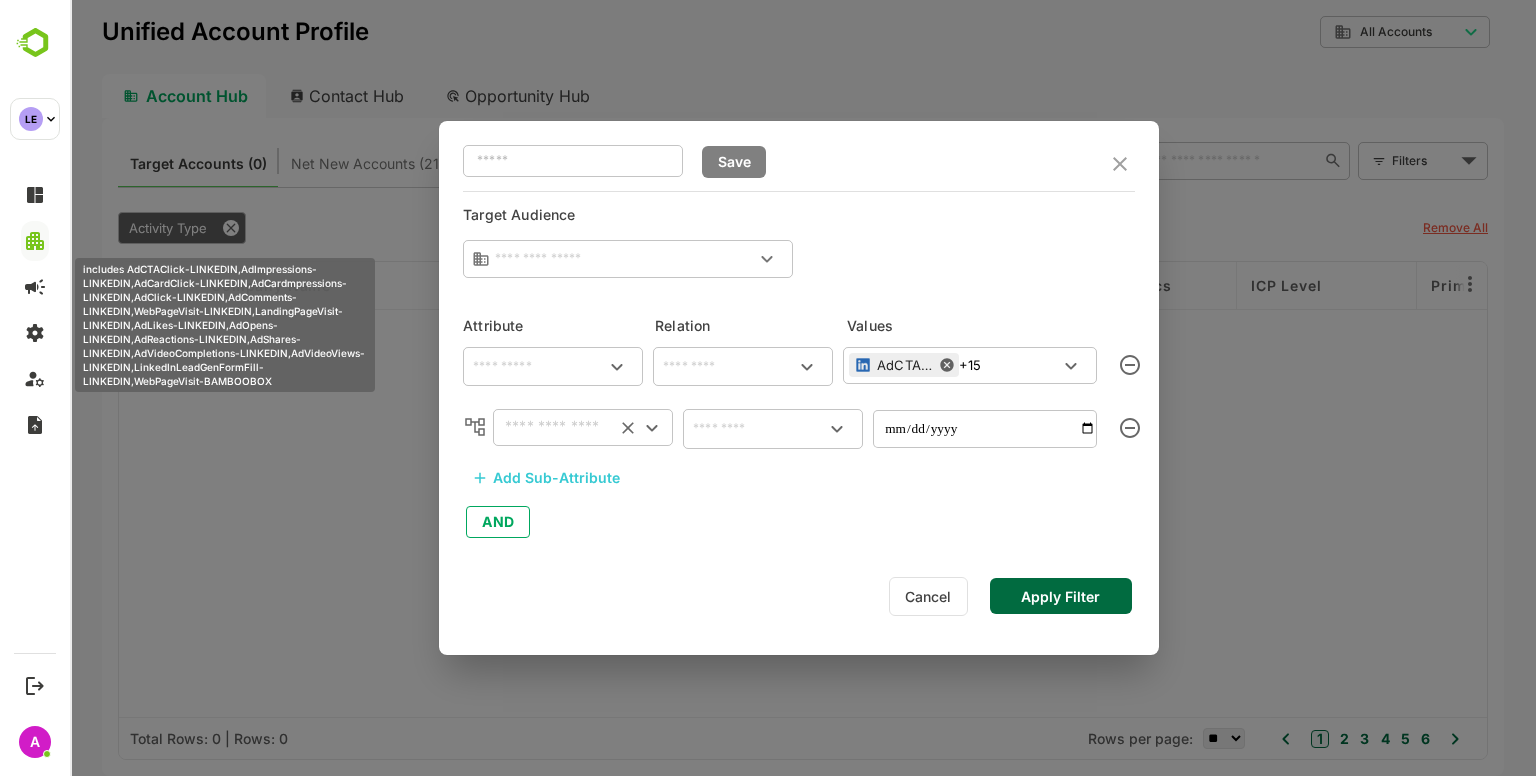 type on "**********" 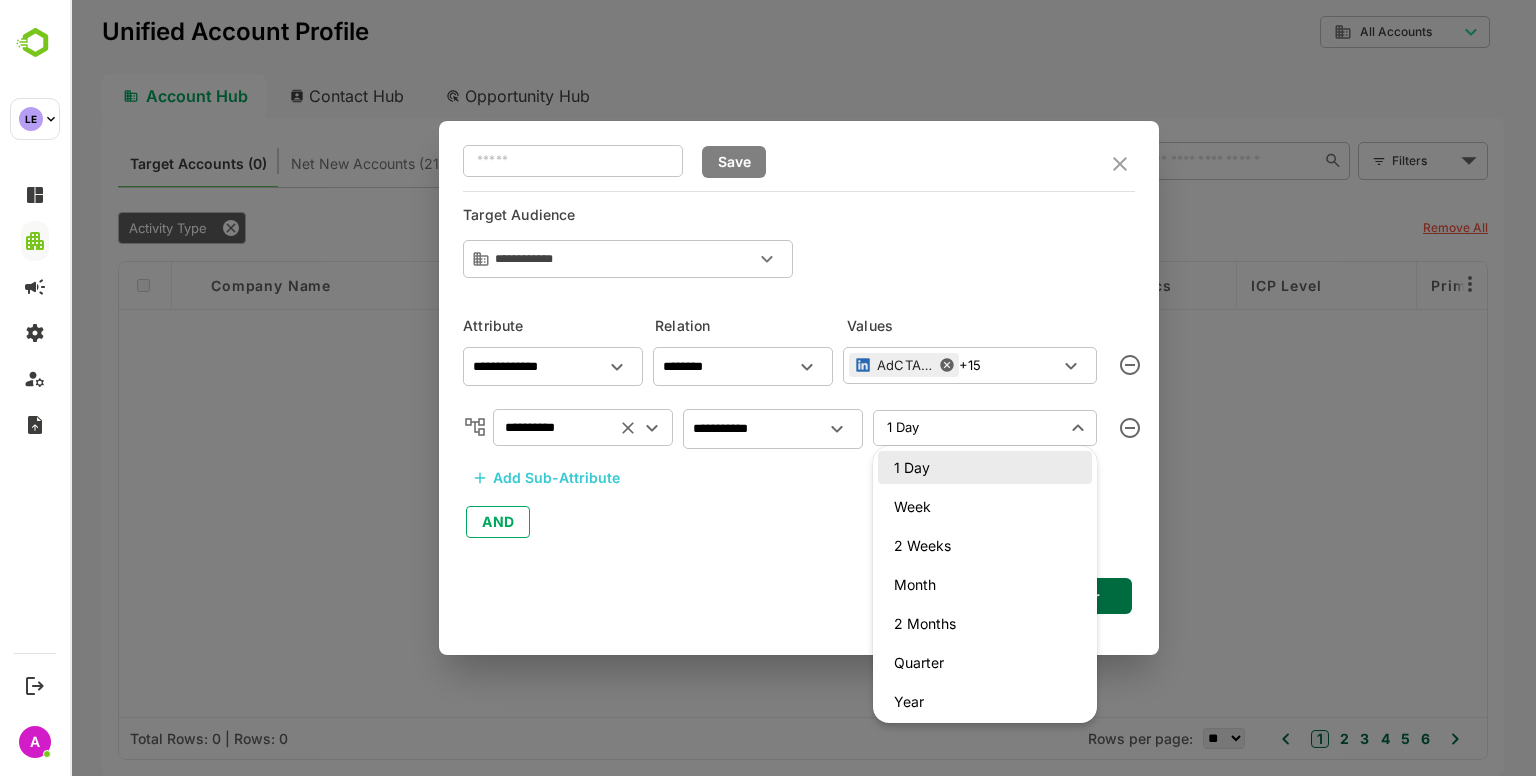 click on "**********" at bounding box center (803, 388) 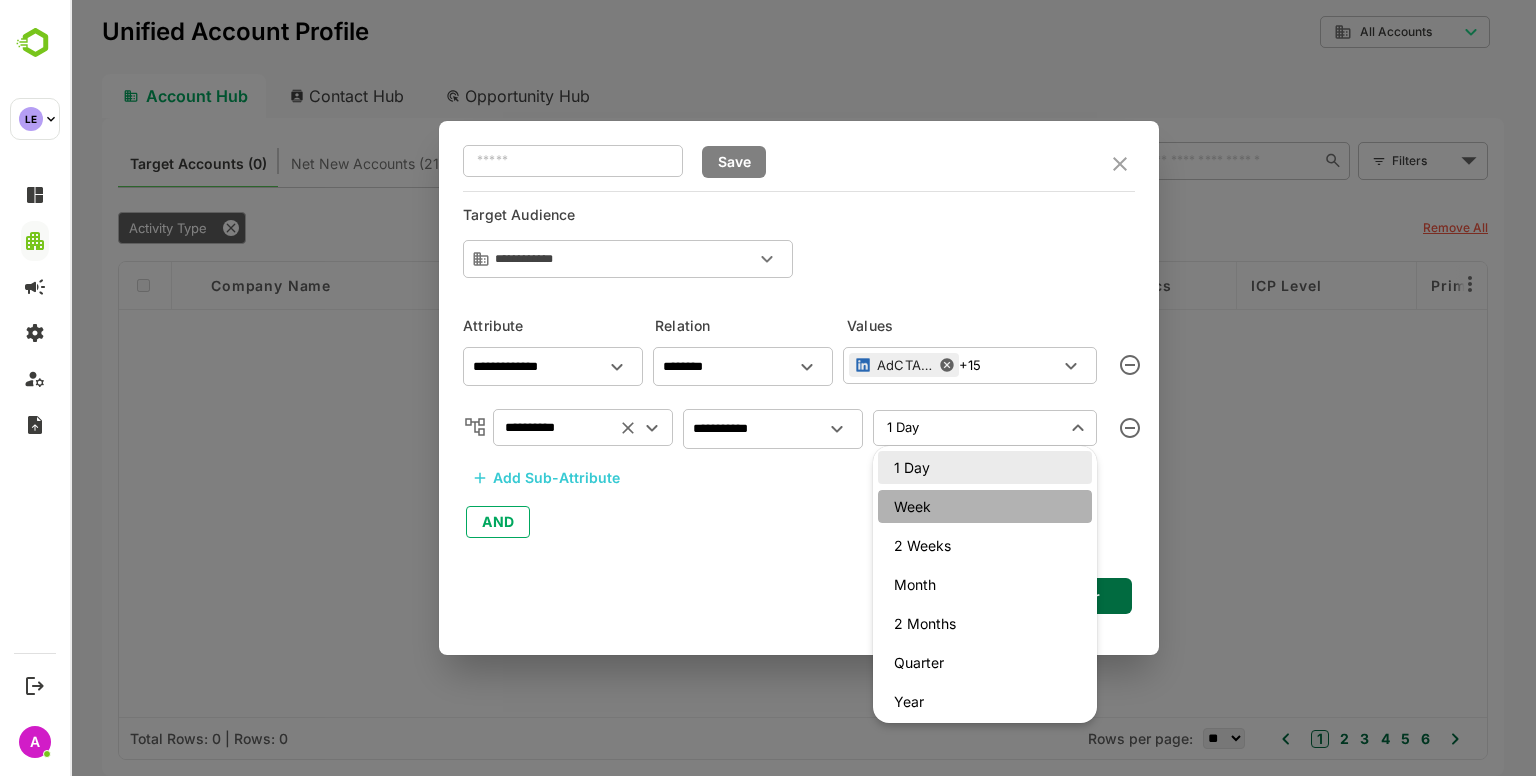 click on "Week" at bounding box center [985, 506] 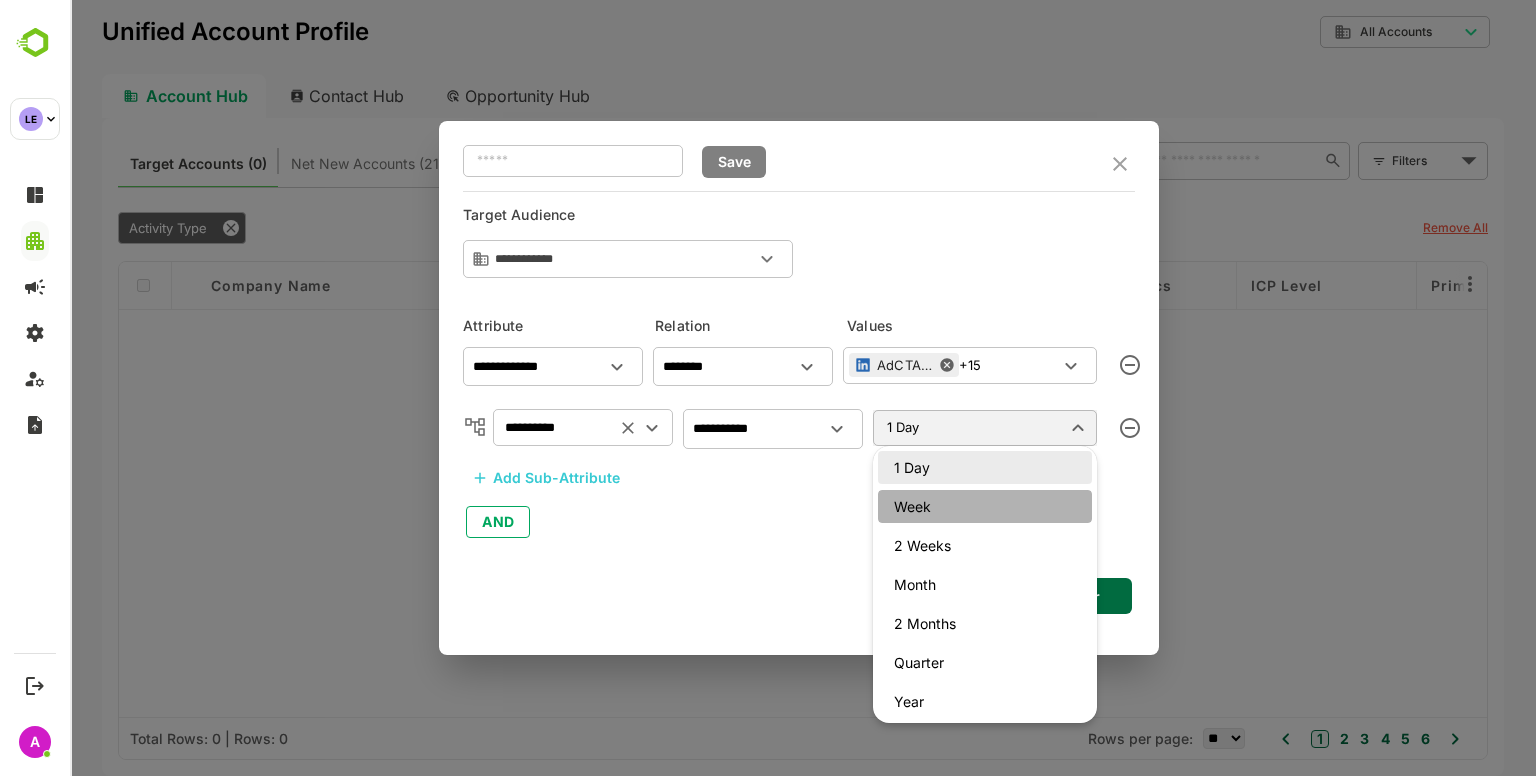 type on "****" 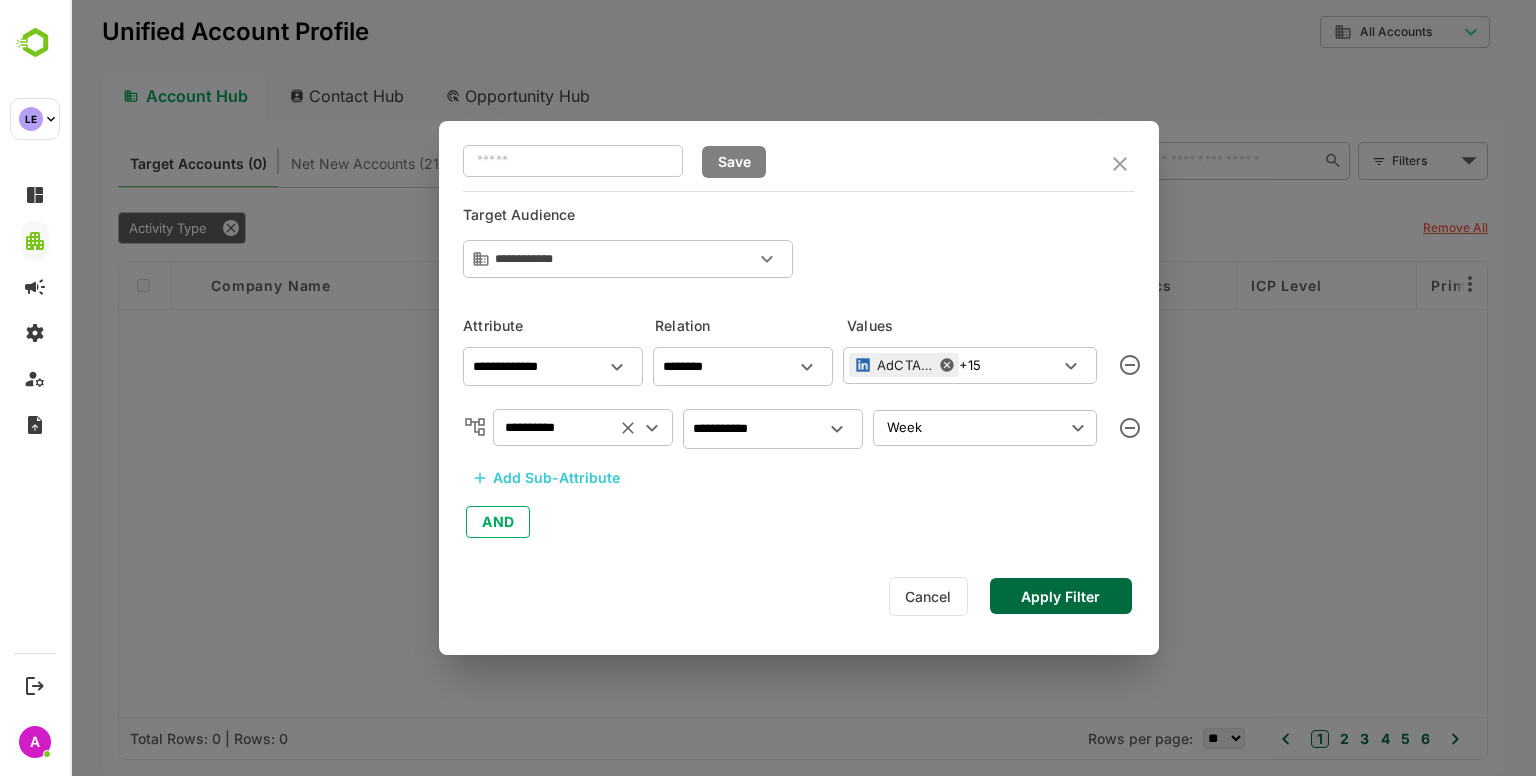 click on "Apply Filter" at bounding box center (1061, 596) 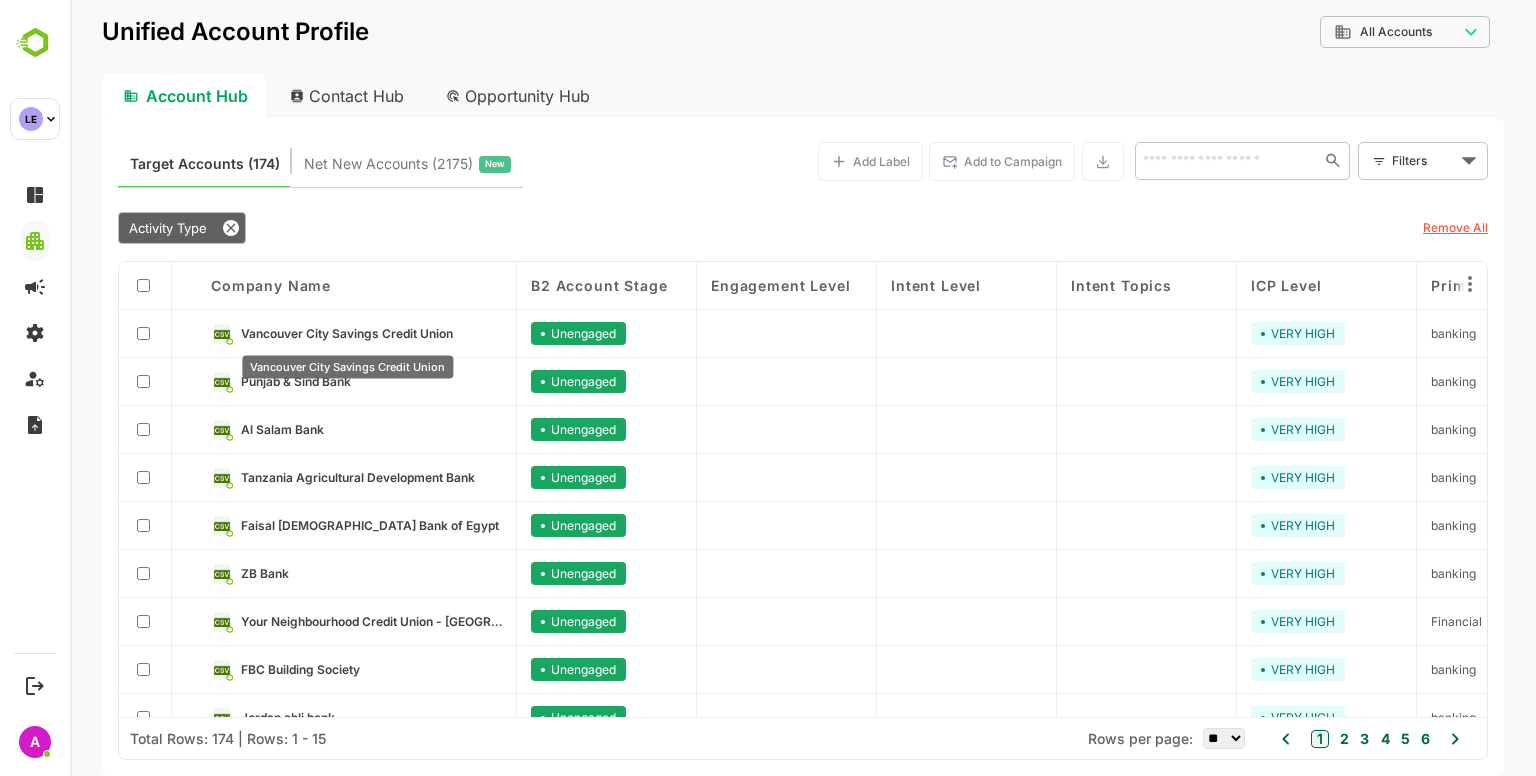click on "Vancouver City Savings Credit Union" at bounding box center (347, 333) 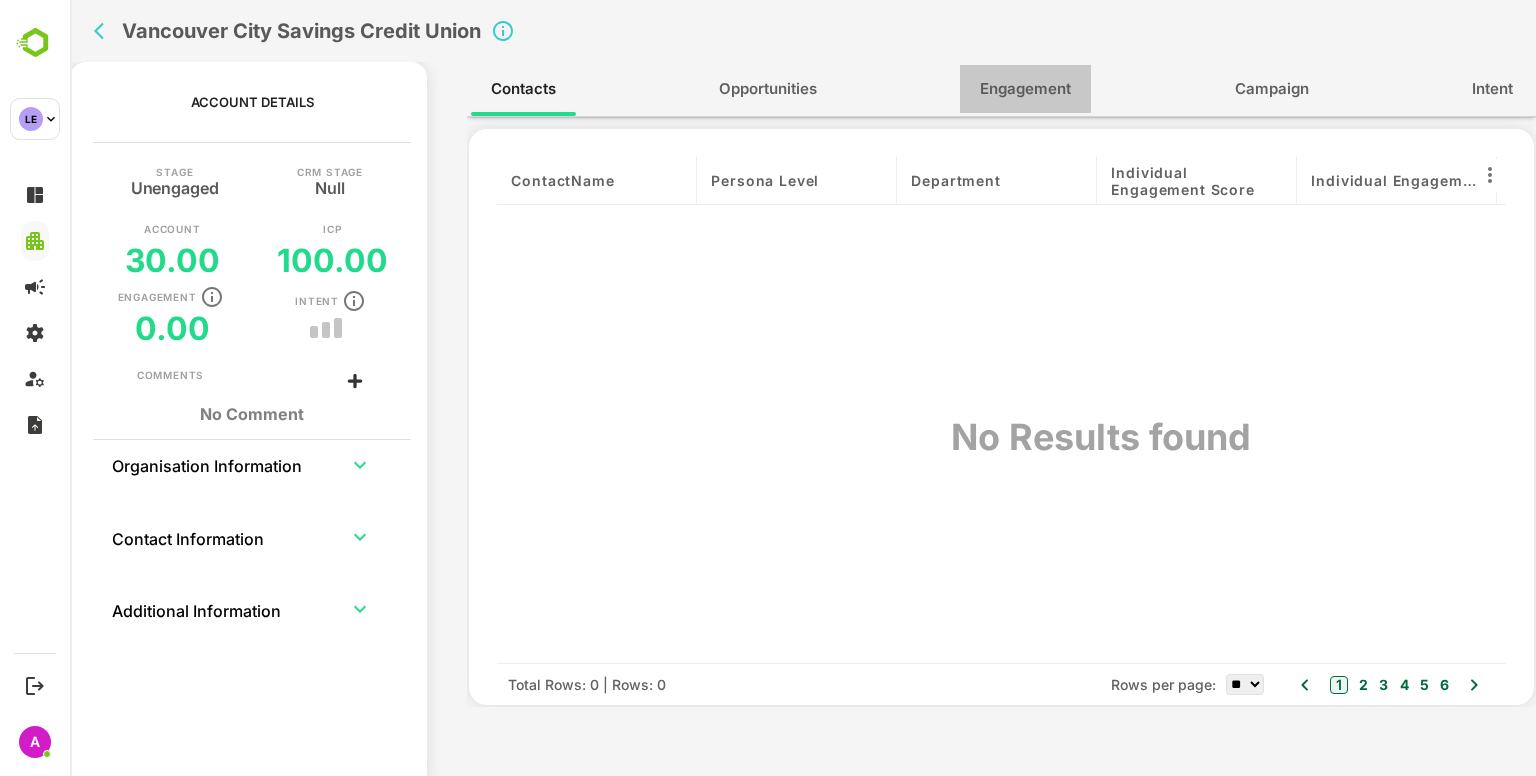 click on "Engagement" at bounding box center [1025, 89] 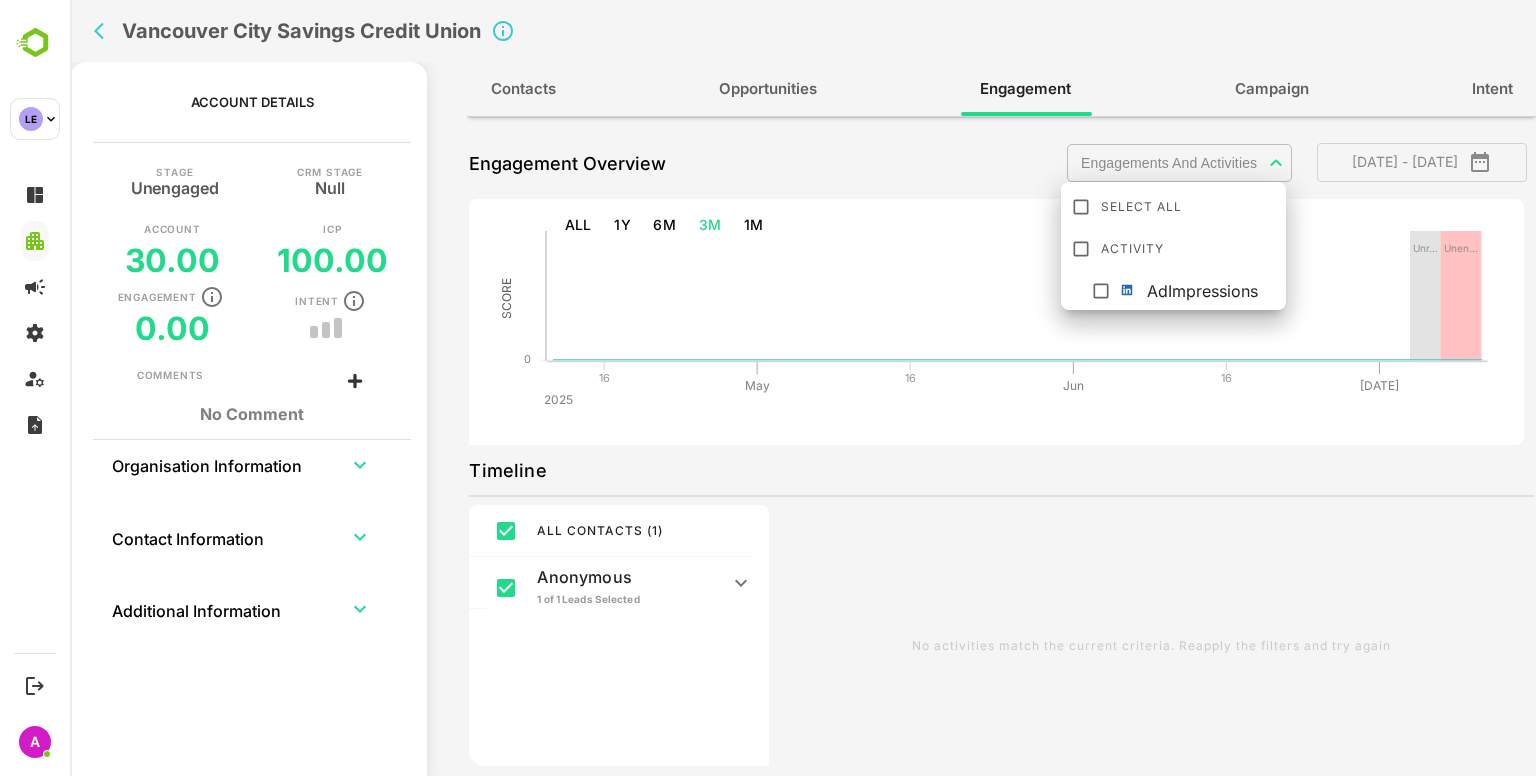 click on "**********" at bounding box center (803, 388) 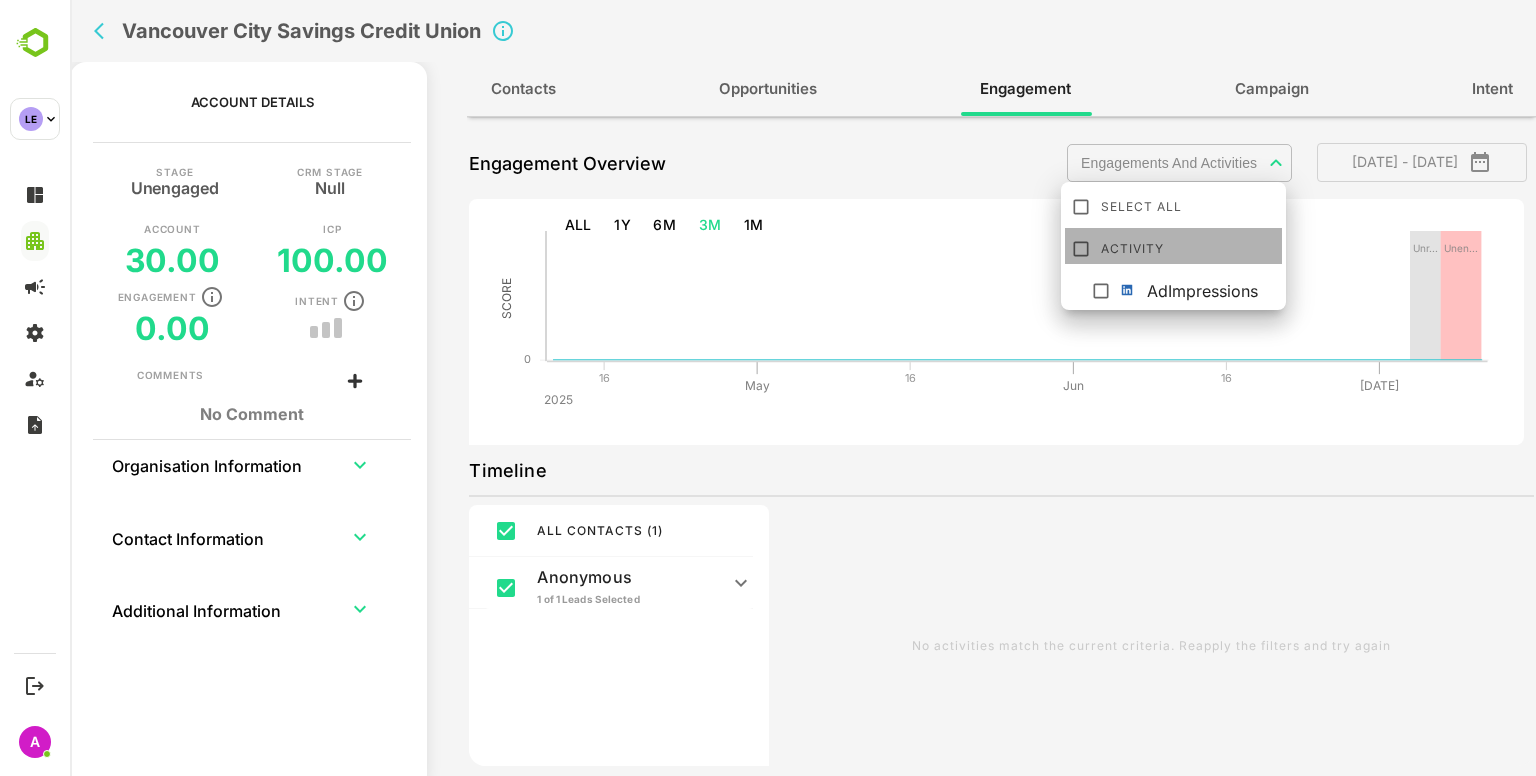 click on "Activity" at bounding box center [1189, 246] 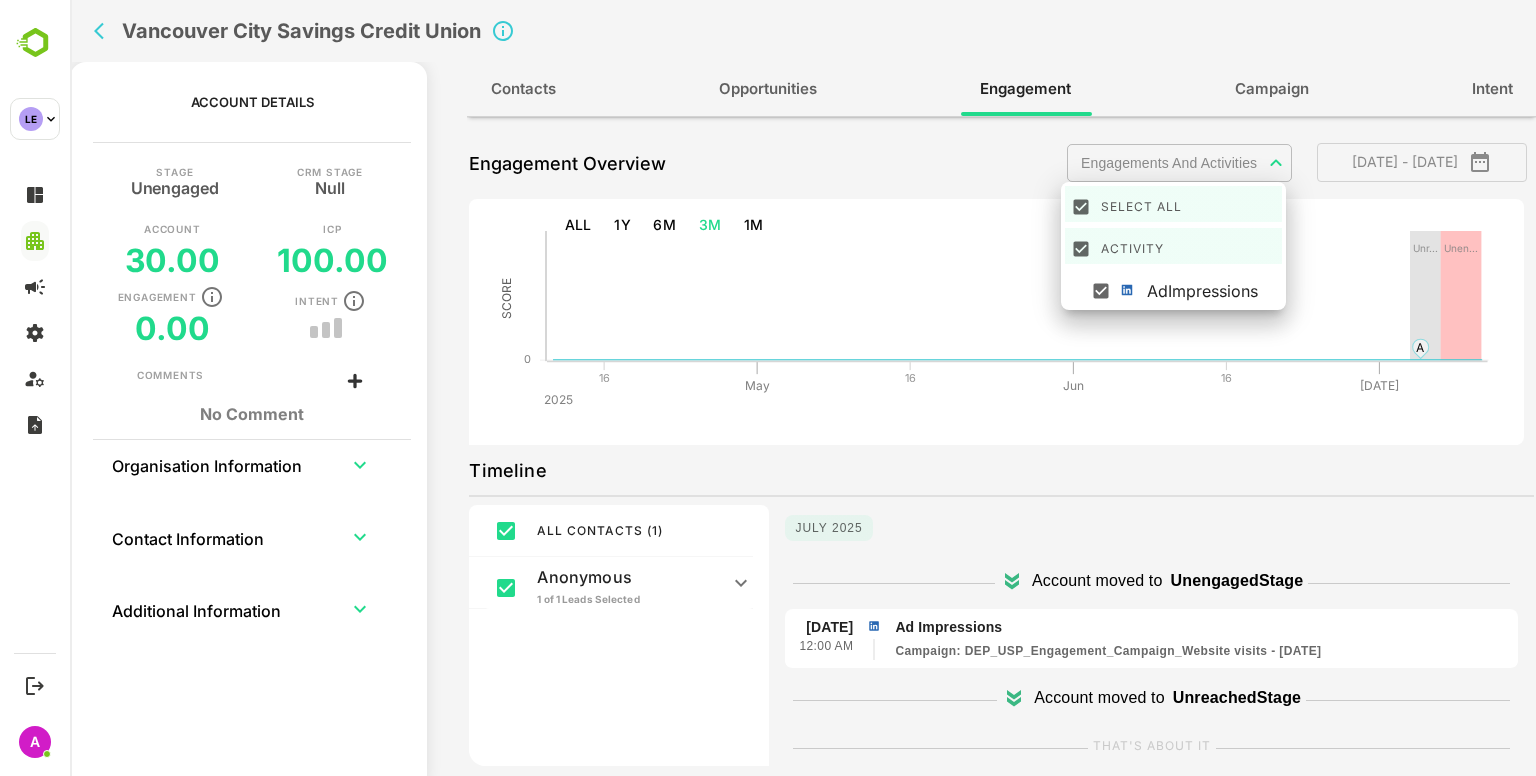 click at bounding box center (803, 388) 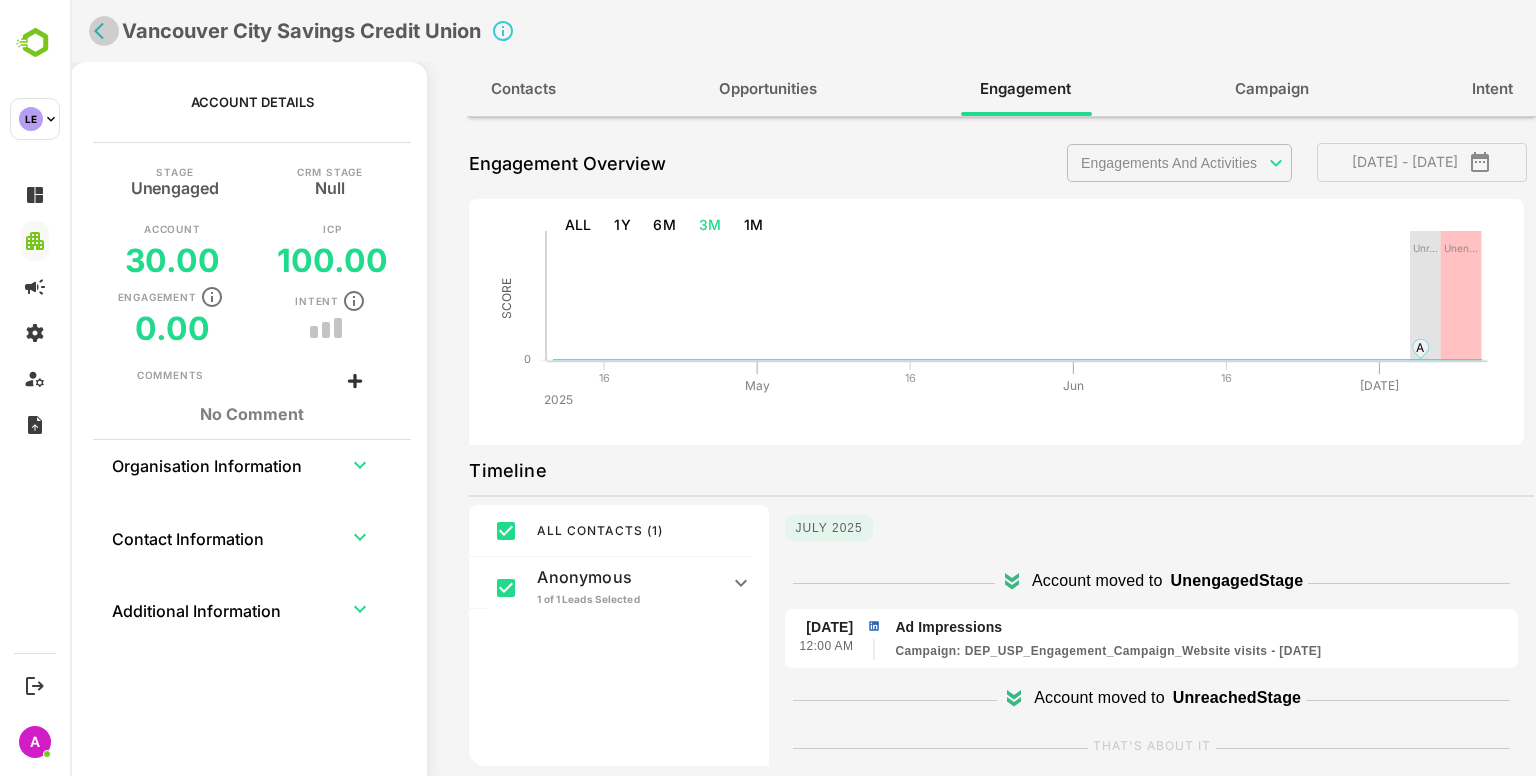 click 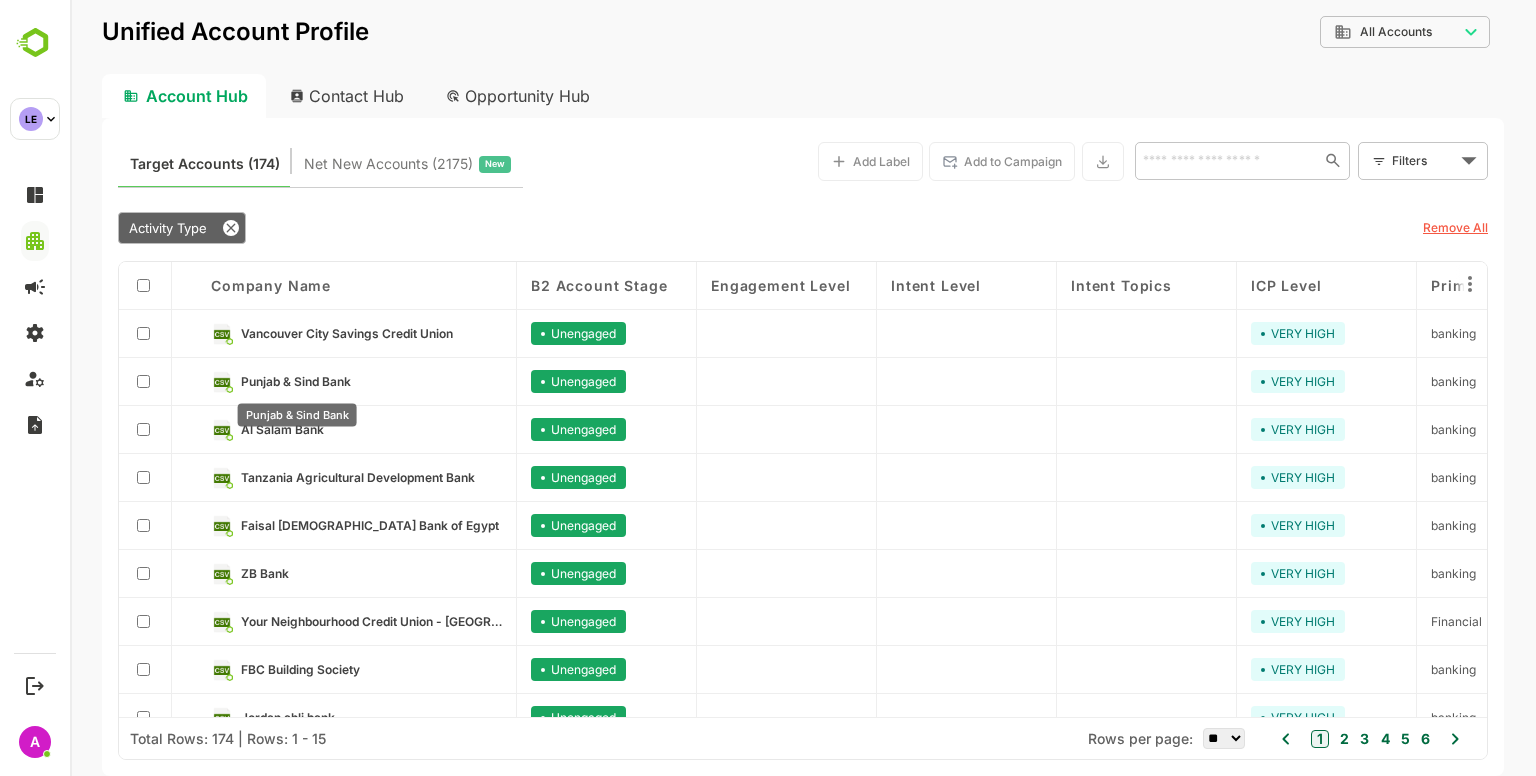 click on "Punjab & Sind Bank" at bounding box center (297, 409) 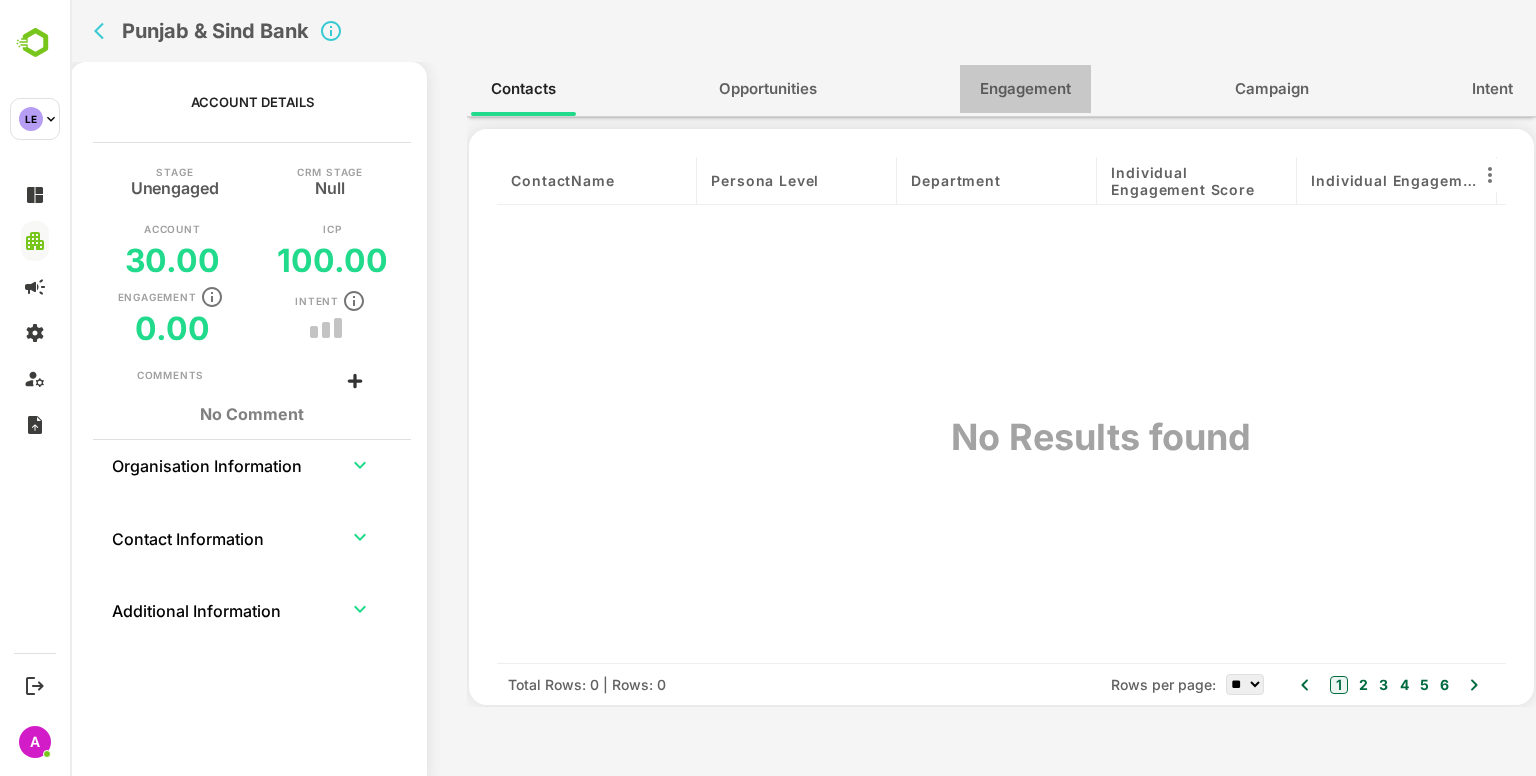 click on "Engagement" at bounding box center [1025, 89] 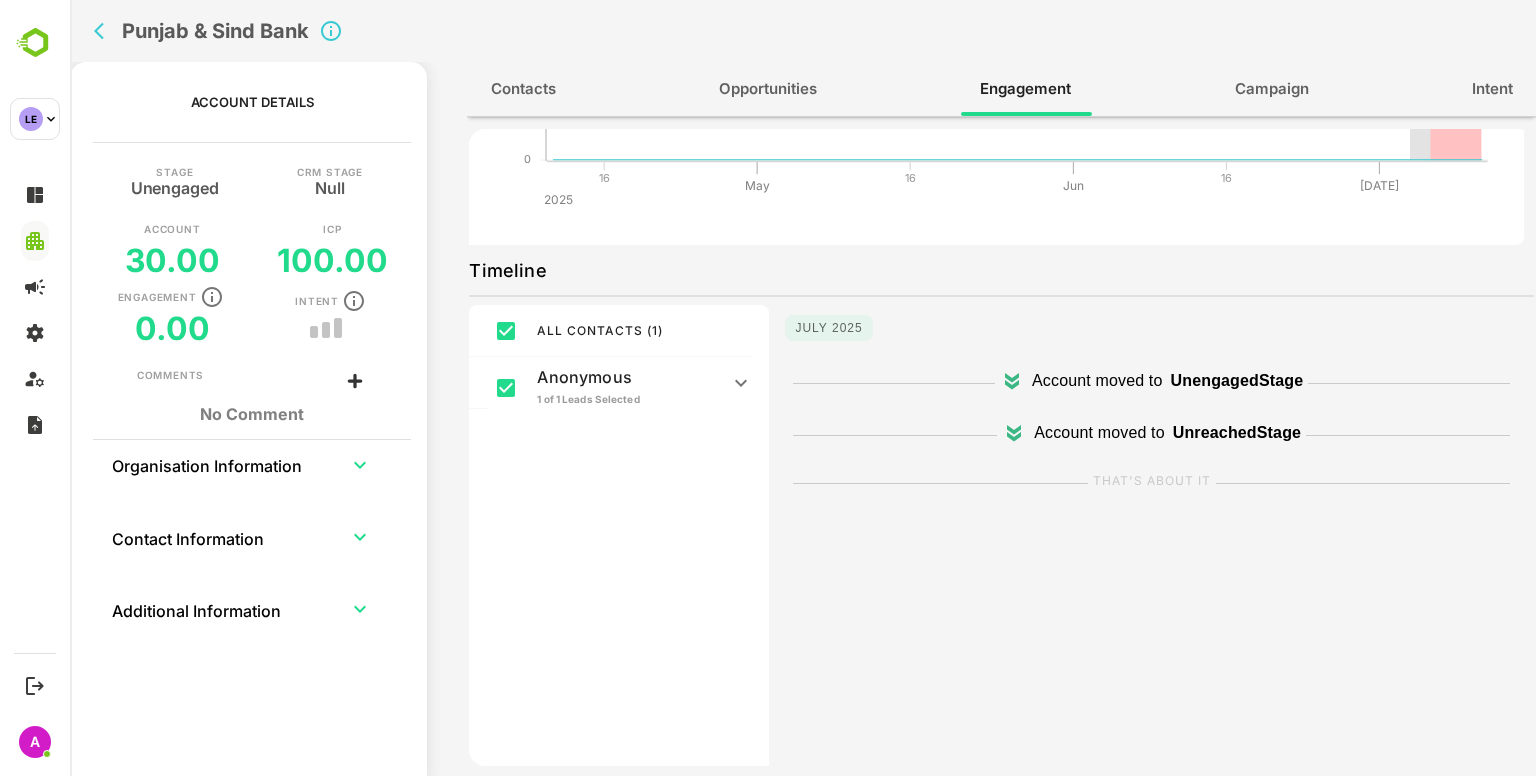 scroll, scrollTop: 0, scrollLeft: 0, axis: both 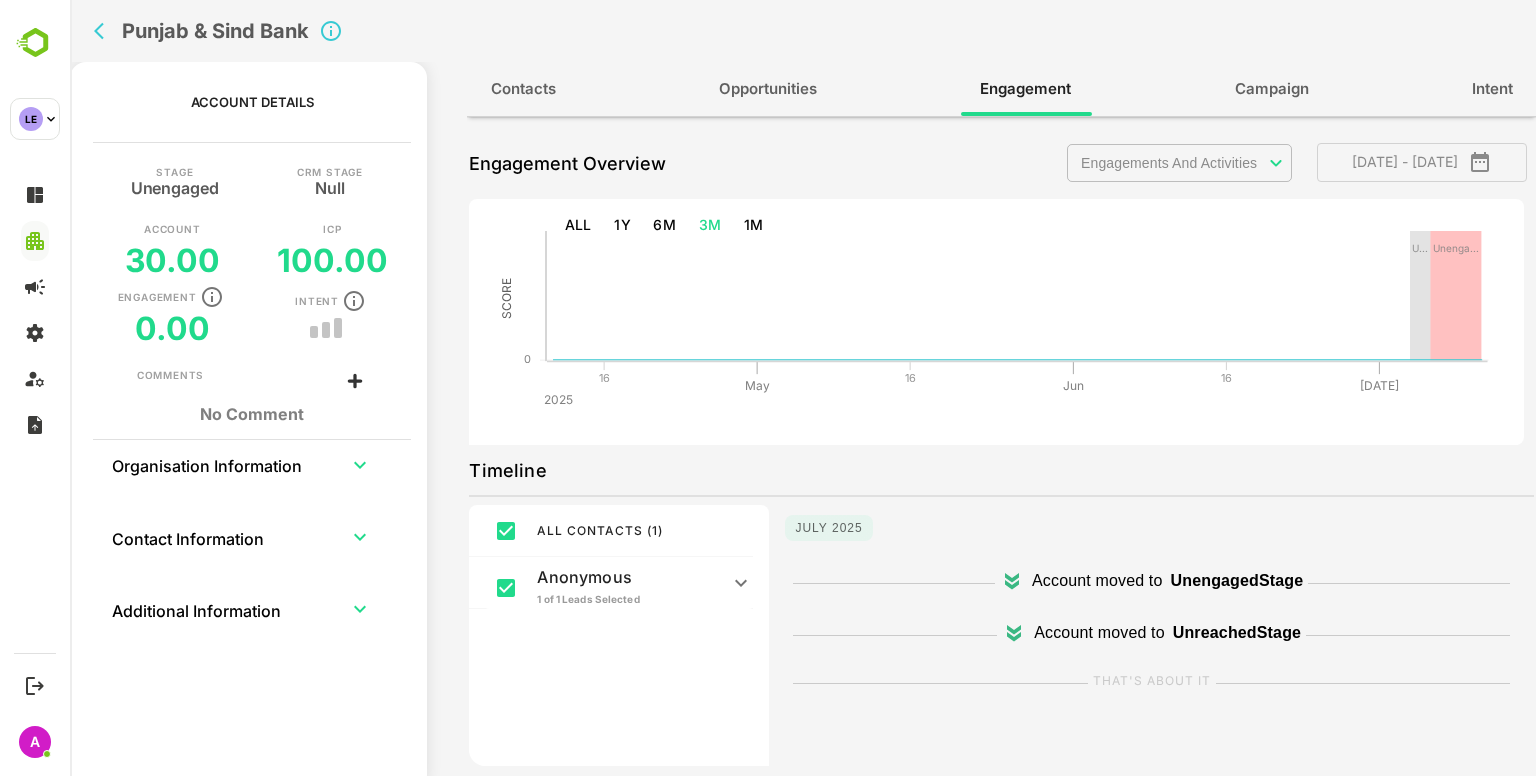 click on "**********" at bounding box center [1300, 164] 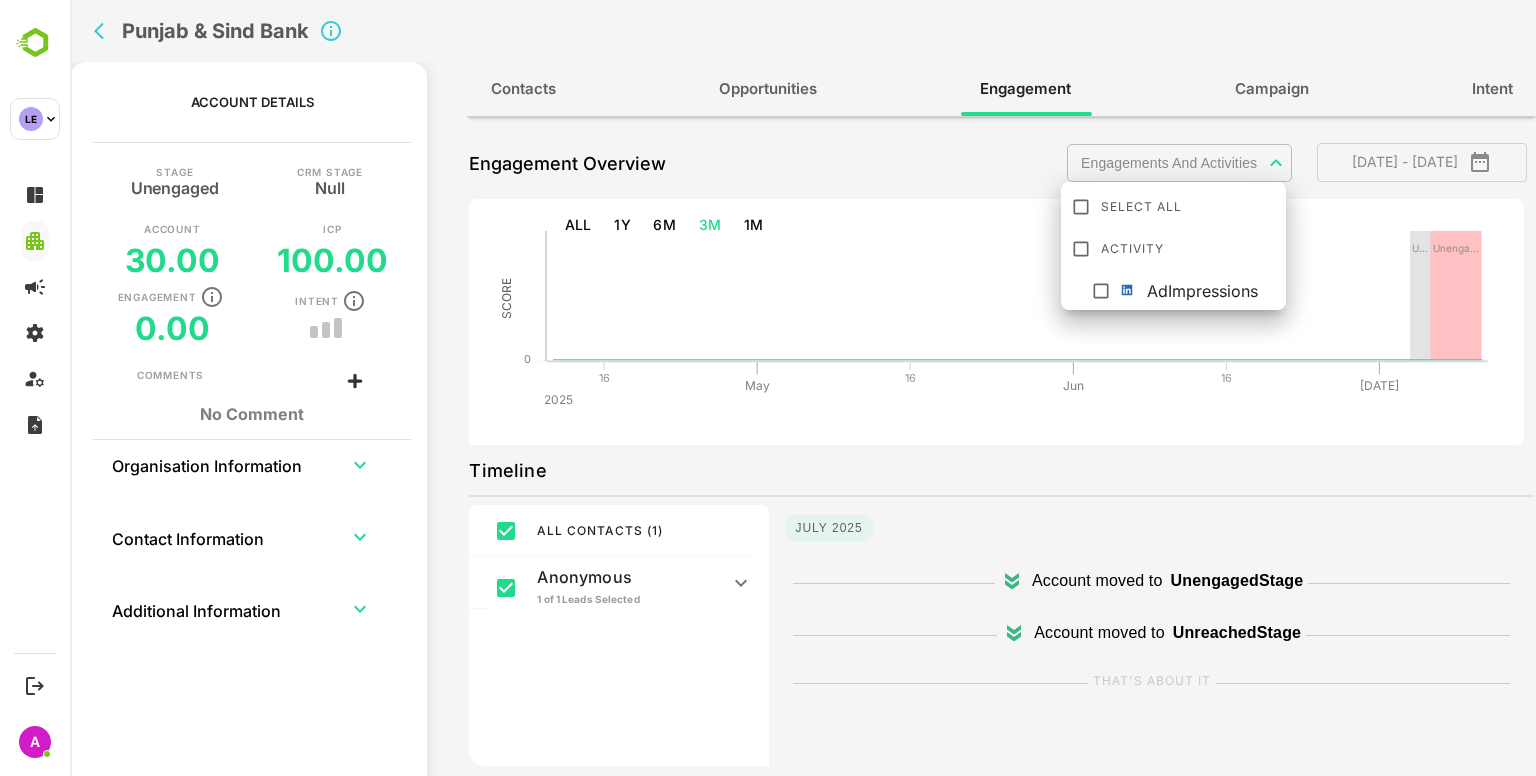 click on "**********" at bounding box center [803, 388] 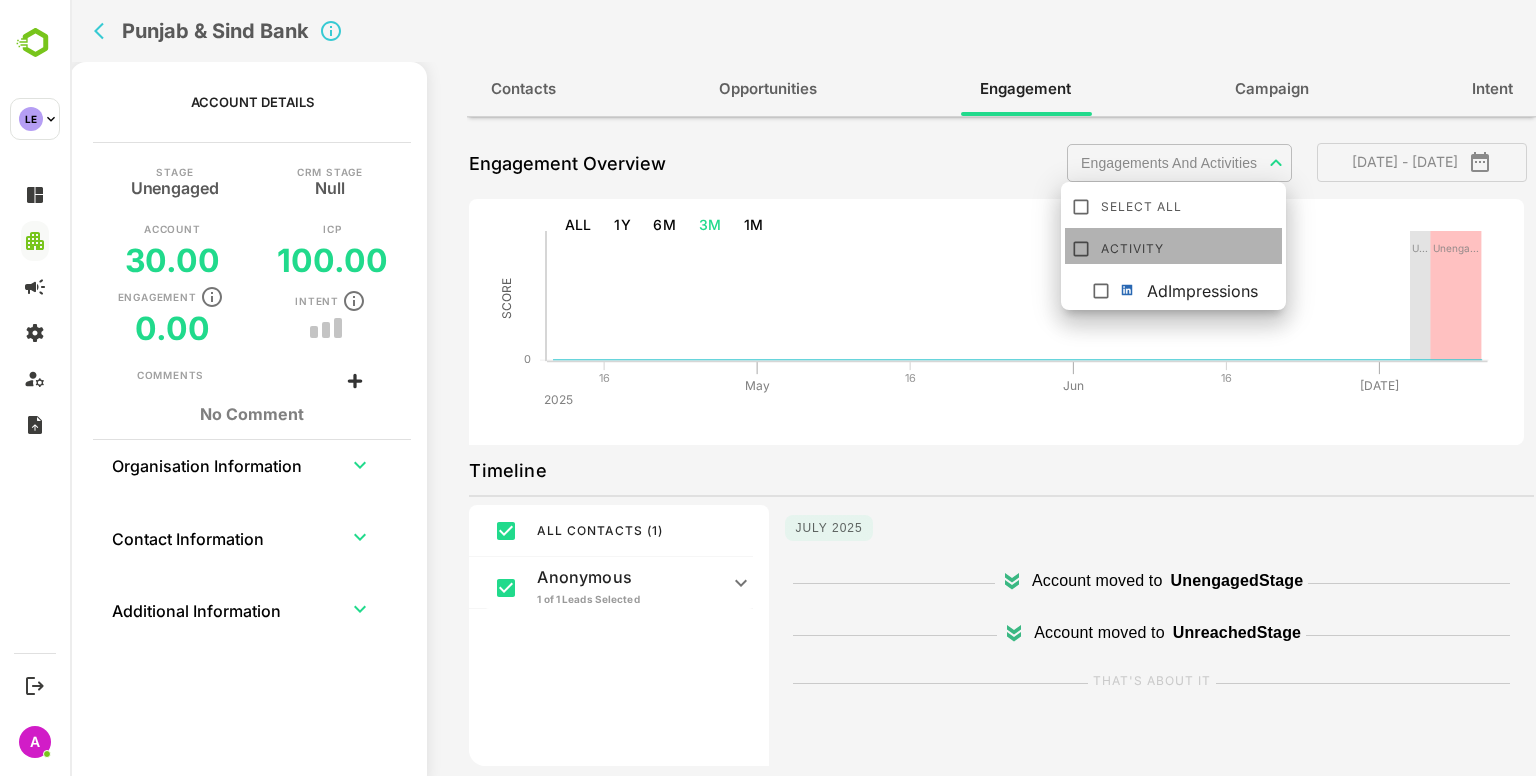 click on "Activity" at bounding box center [1189, 246] 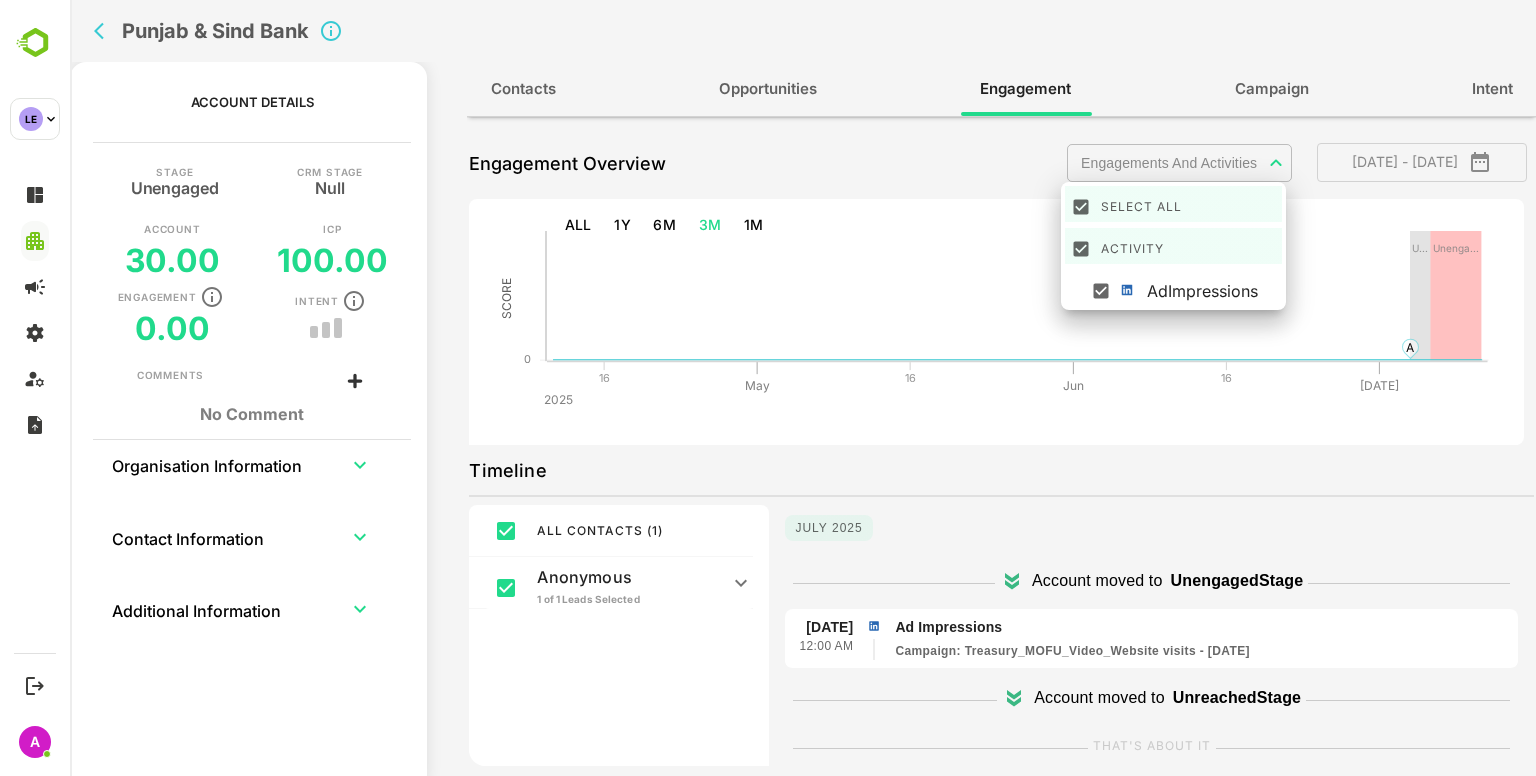 drag, startPoint x: 885, startPoint y: 387, endPoint x: 700, endPoint y: 397, distance: 185.27008 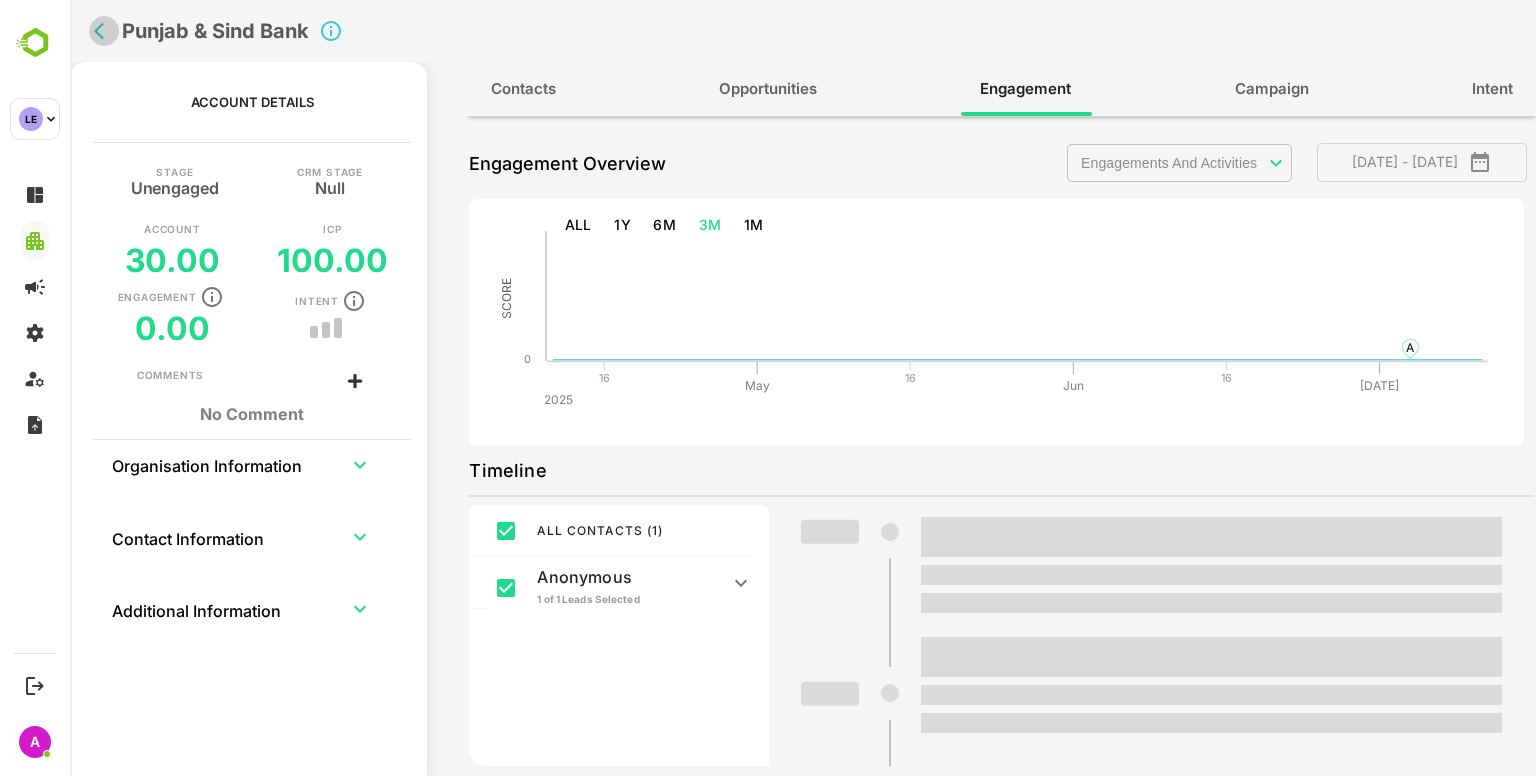 click 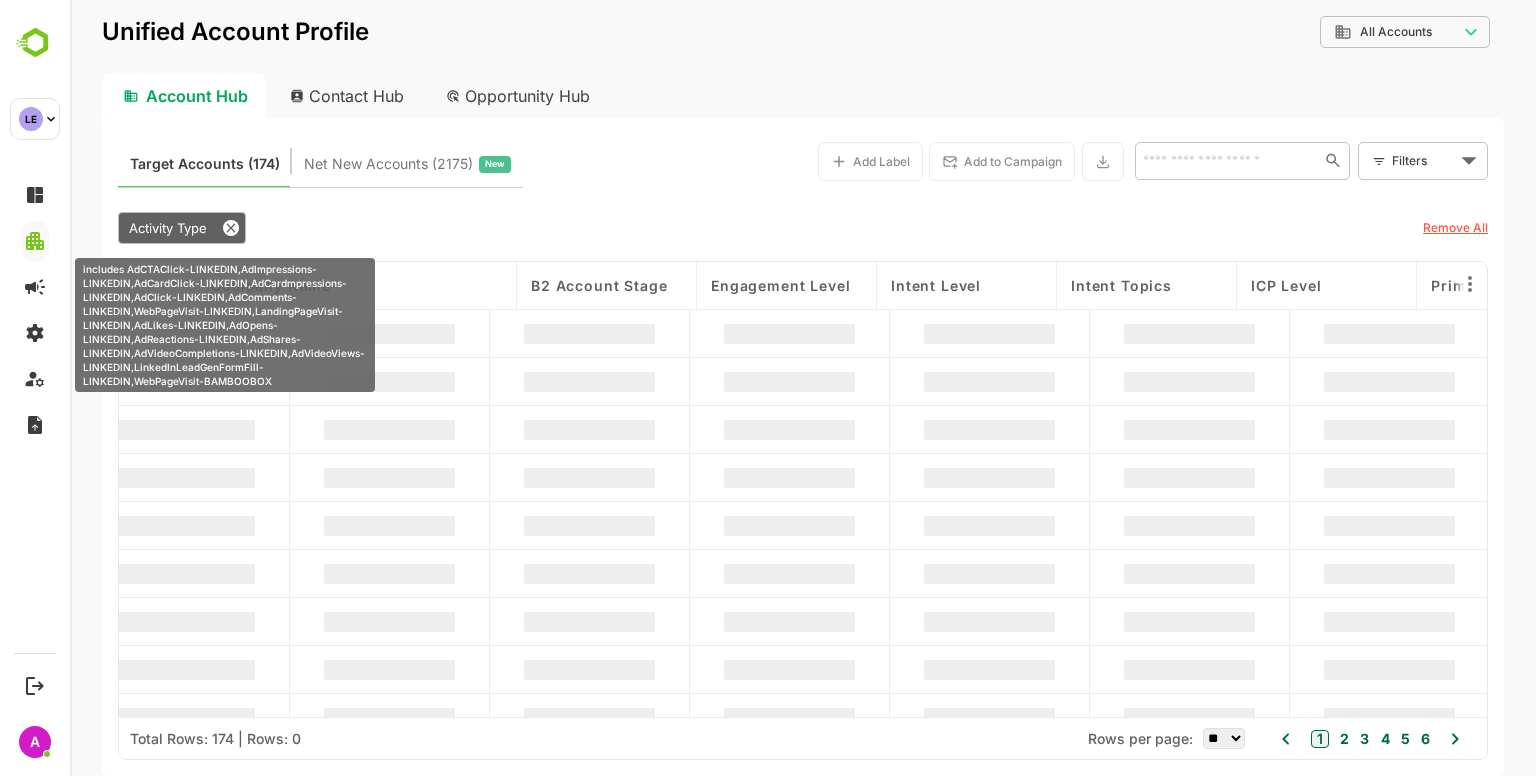 click on "Activity Type" at bounding box center [168, 228] 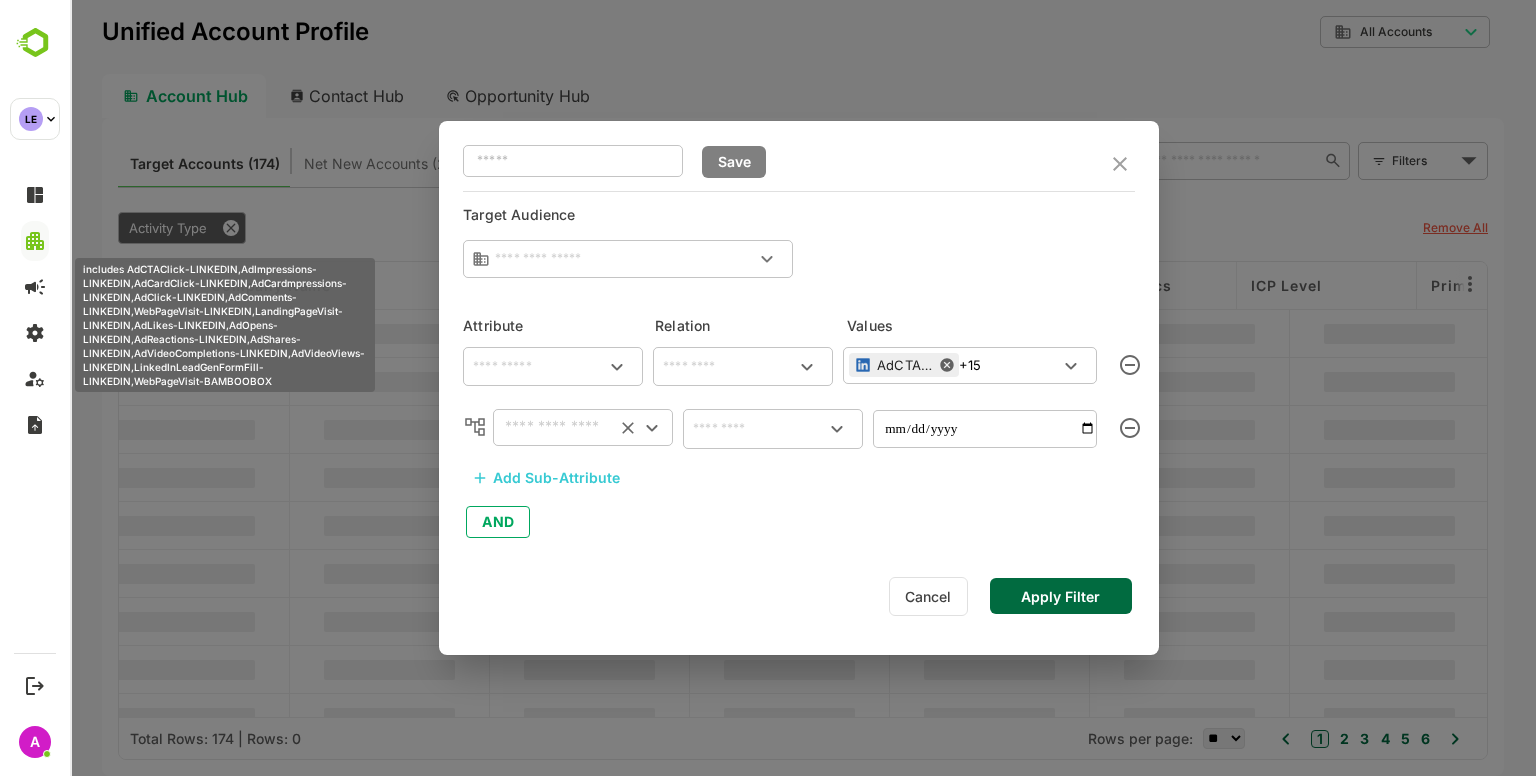 type on "**********" 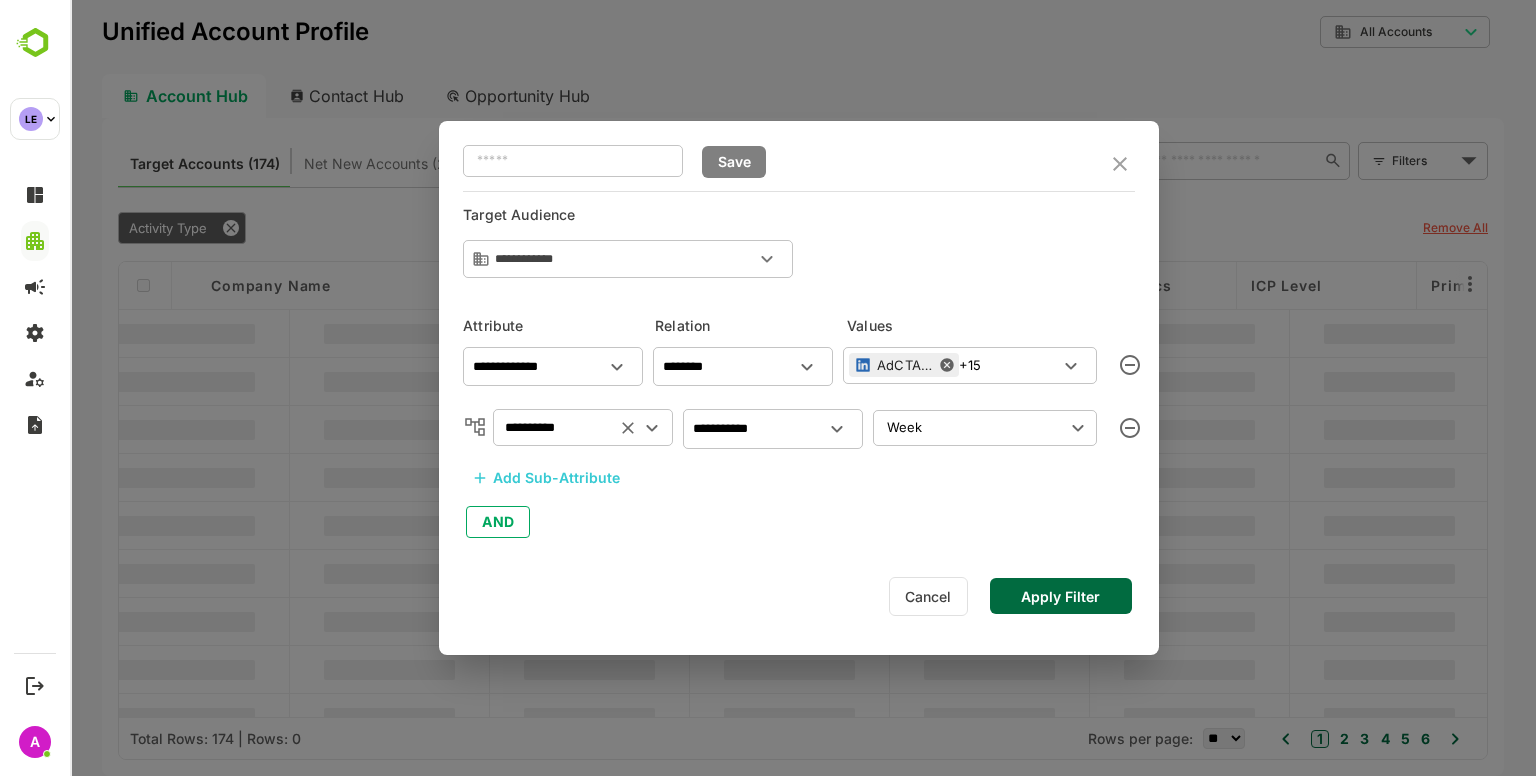 click on "Apply Filter" at bounding box center (1061, 596) 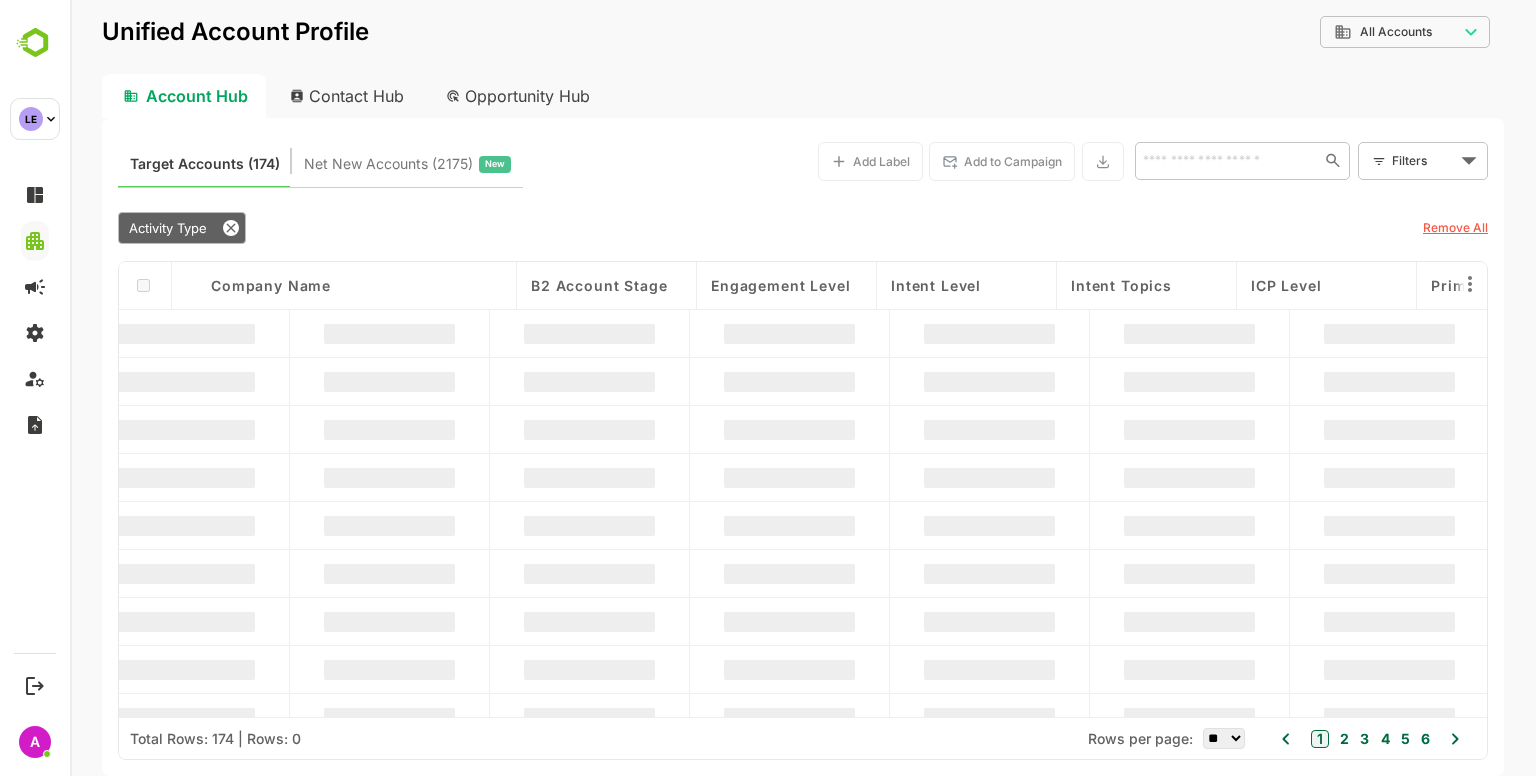 scroll, scrollTop: 24, scrollLeft: 0, axis: vertical 